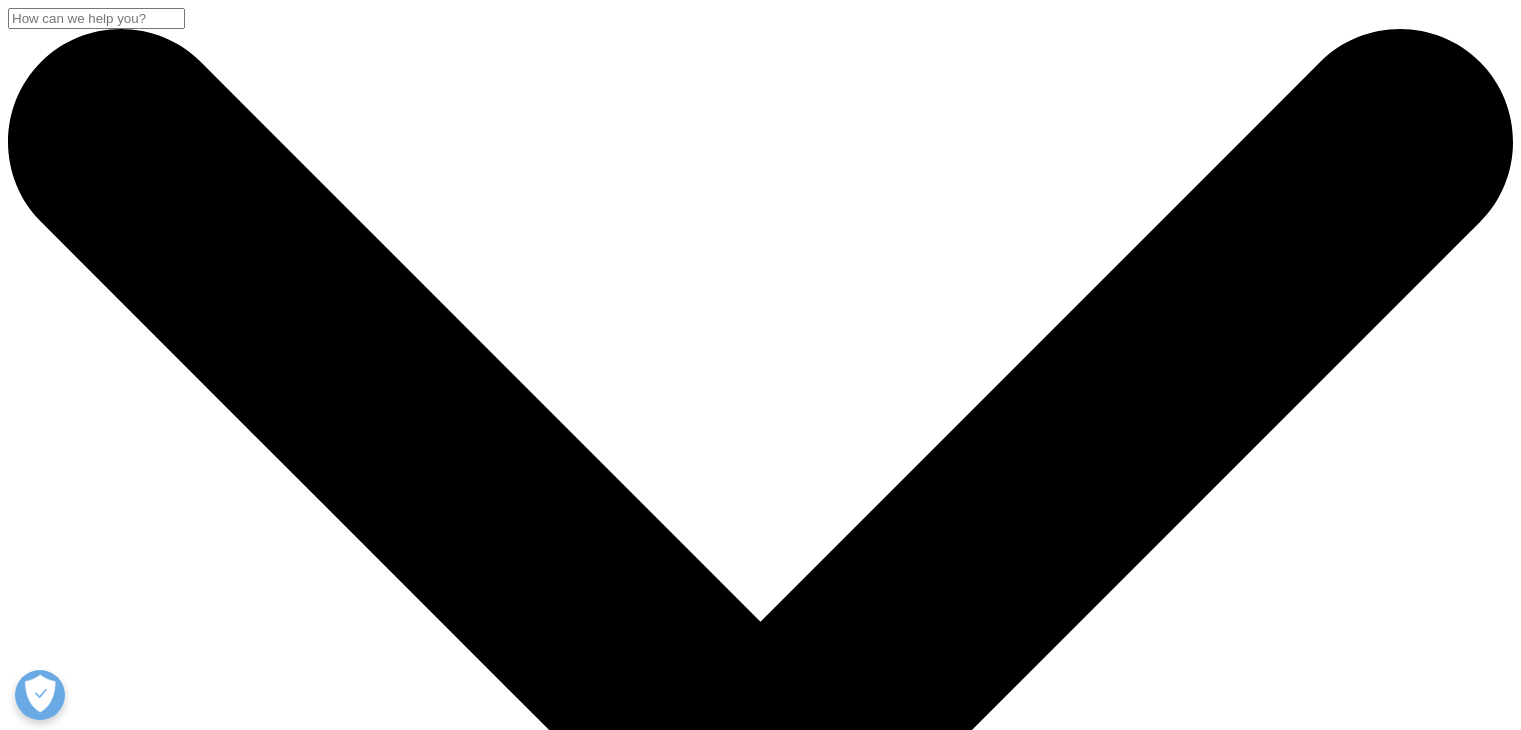 scroll, scrollTop: 0, scrollLeft: 0, axis: both 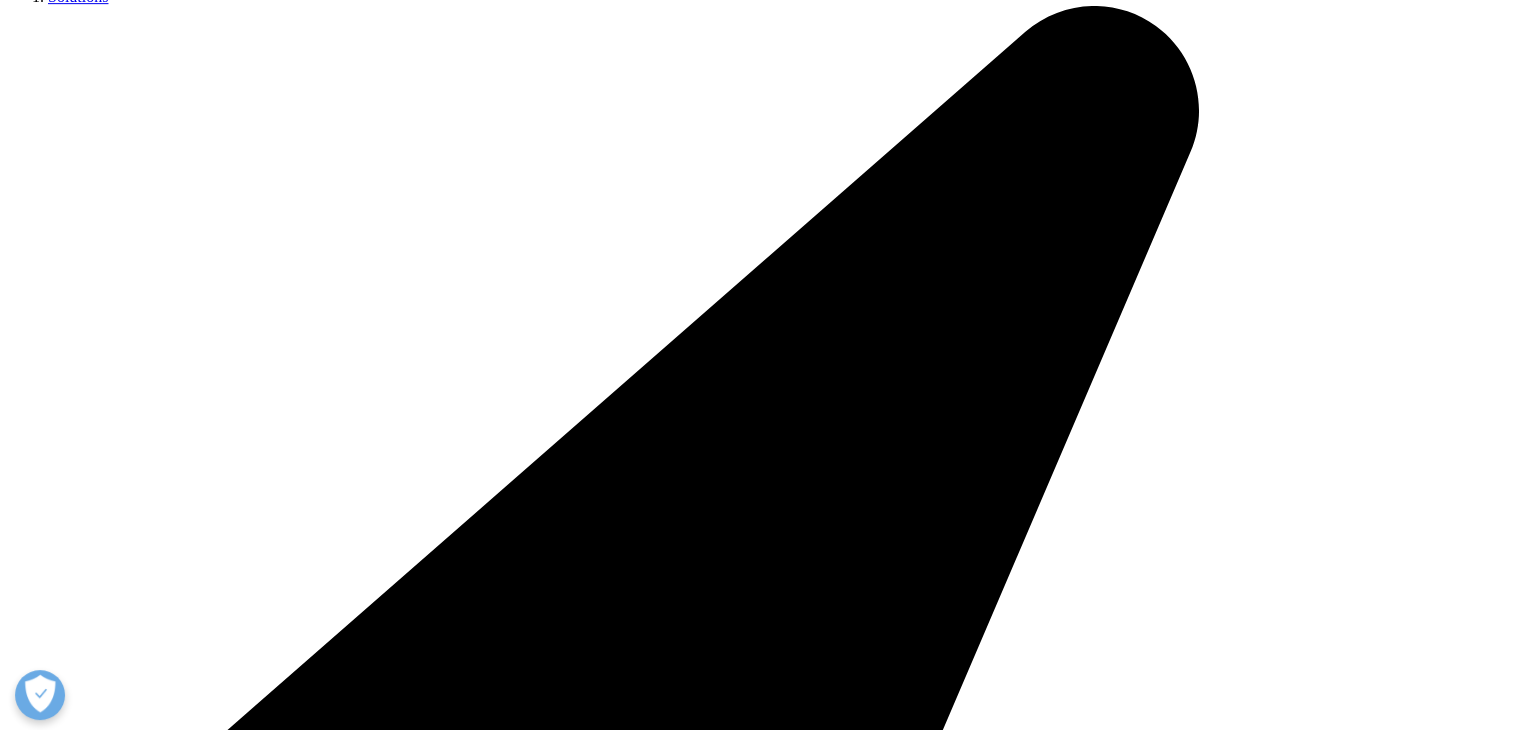 click at bounding box center (498, 20676) 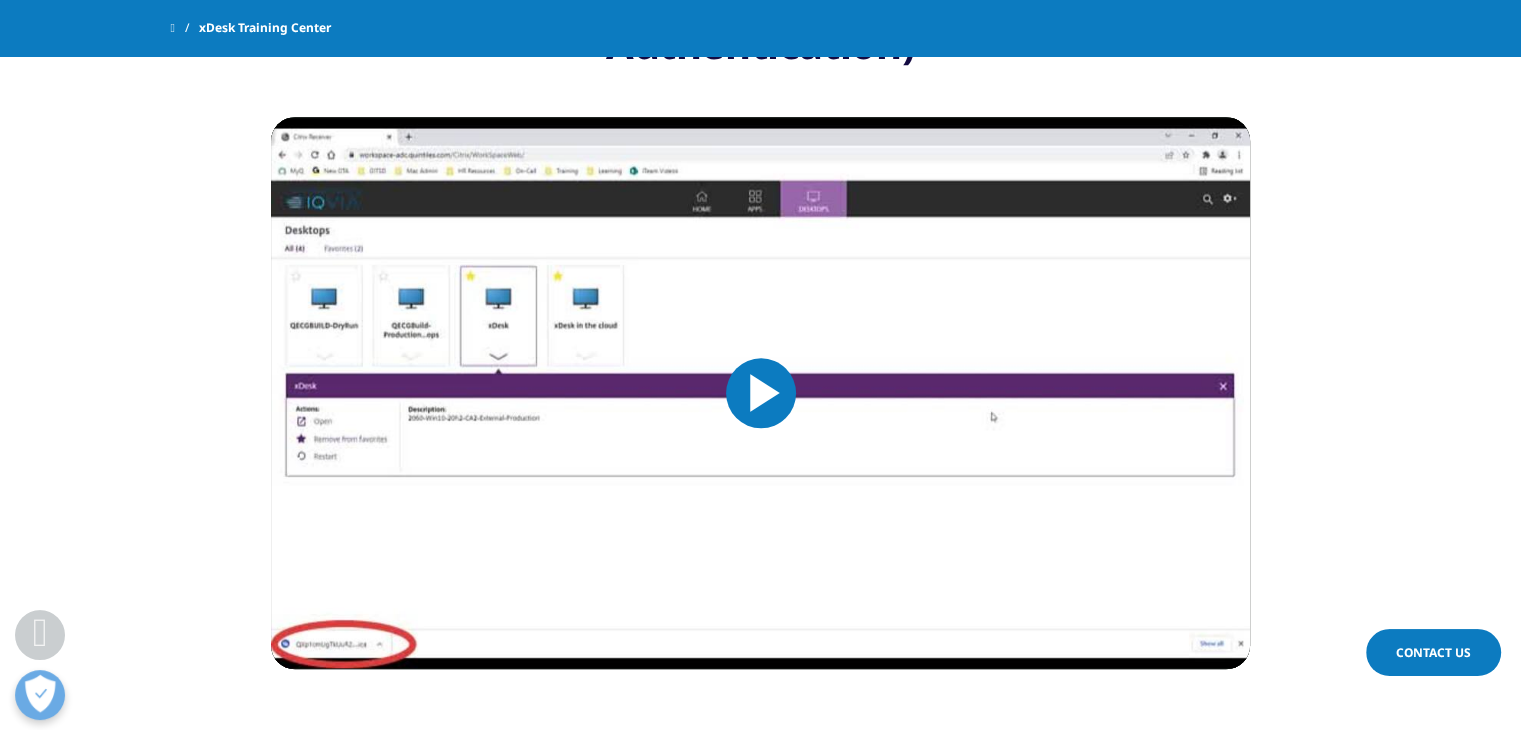 scroll, scrollTop: 1926, scrollLeft: 0, axis: vertical 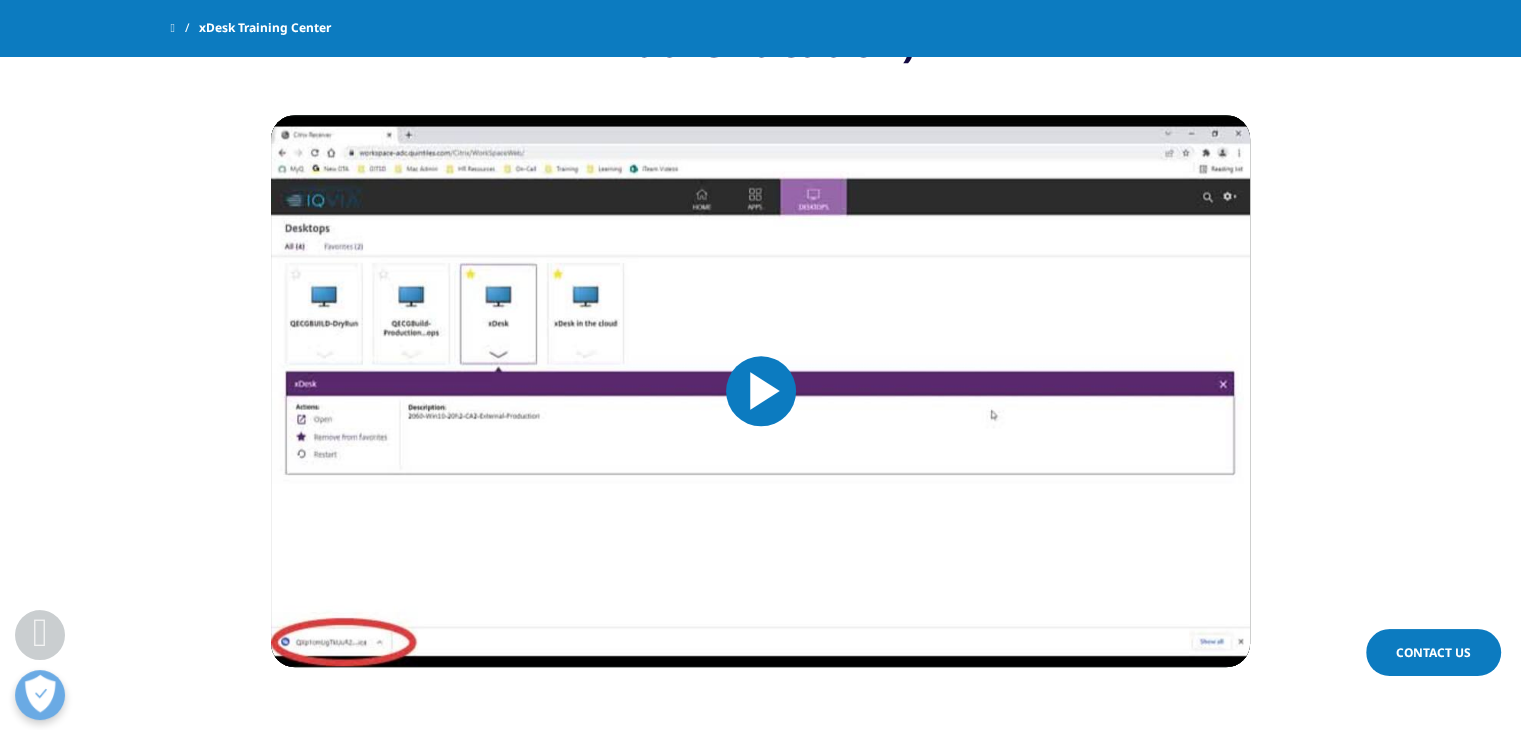 click at bounding box center [761, 391] 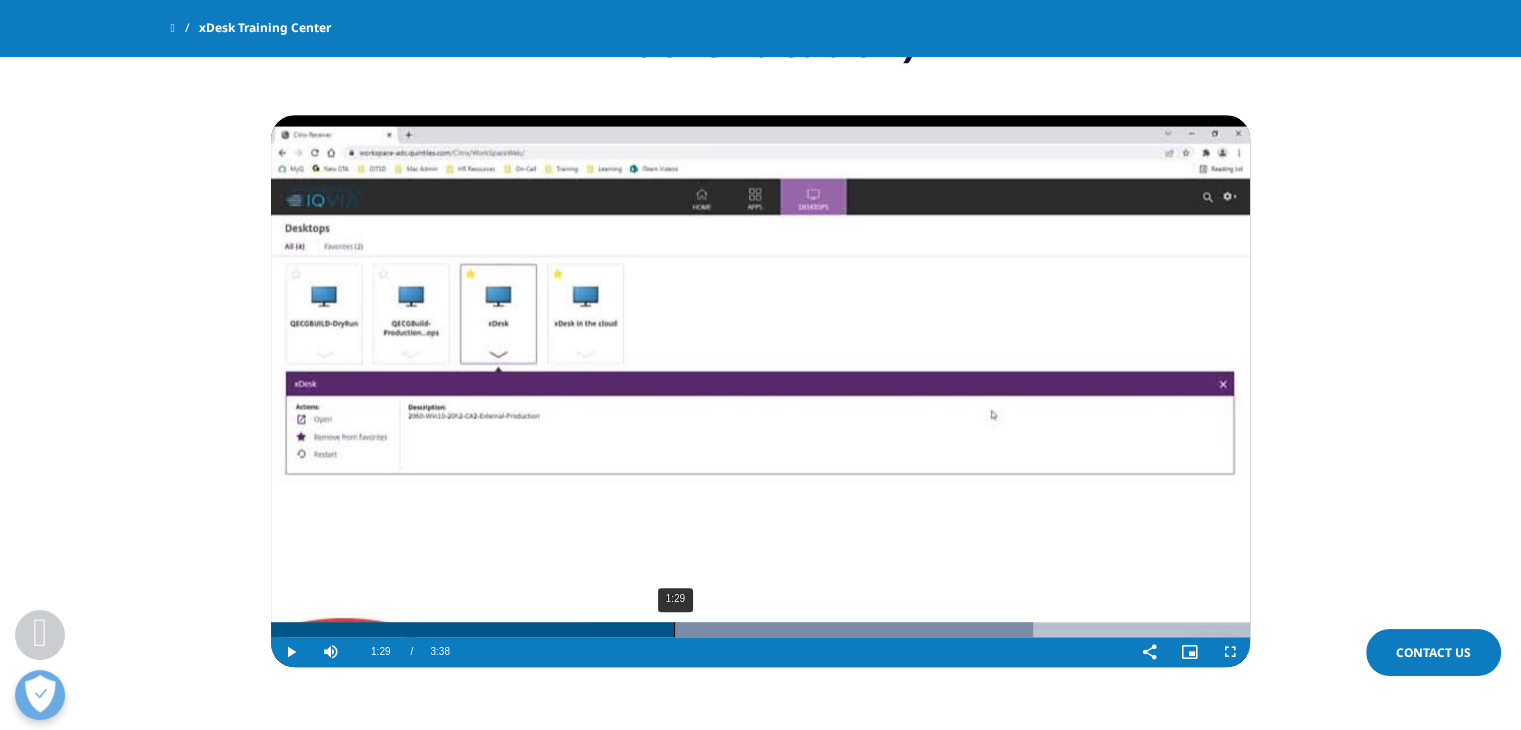 click on "1:29" at bounding box center (674, 629) 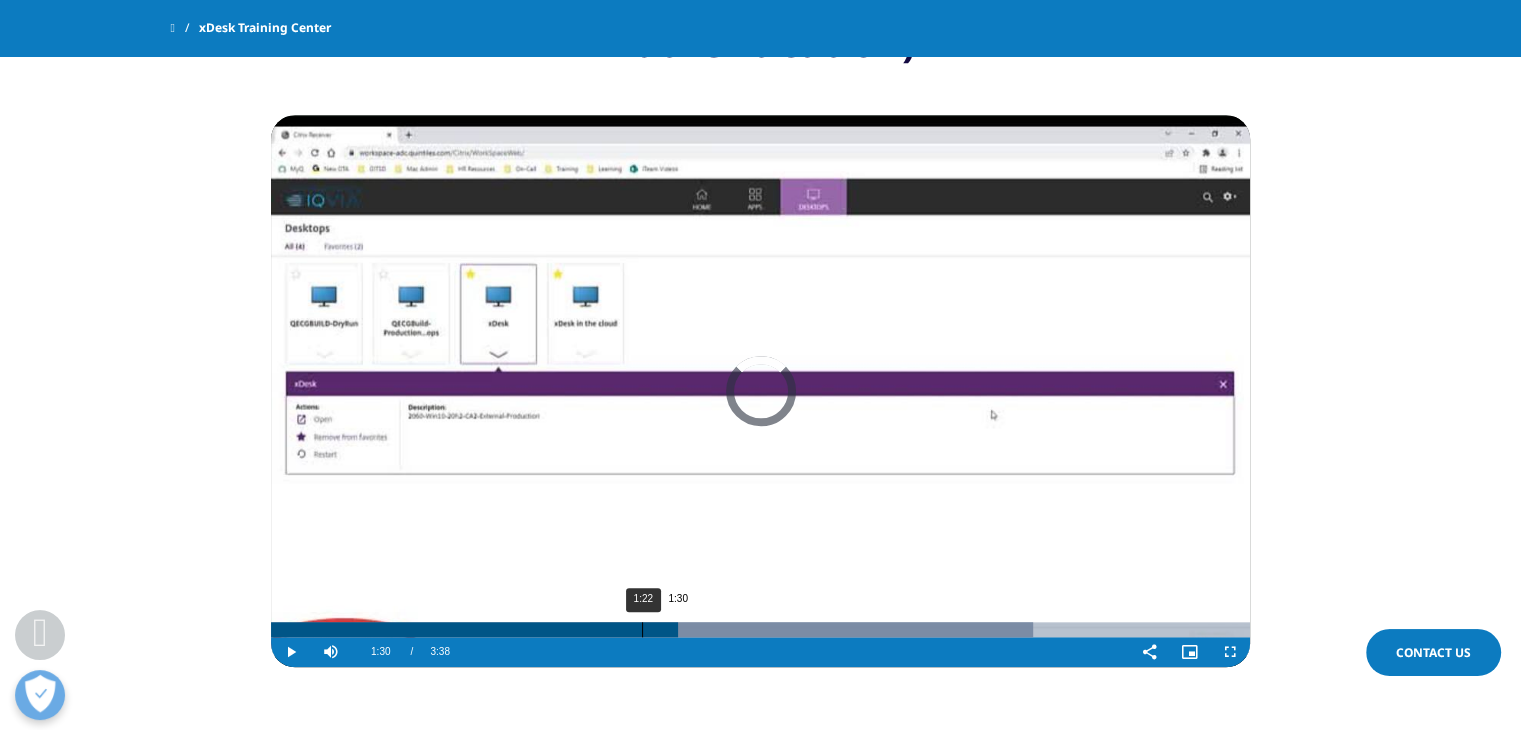 click on "1:22" at bounding box center [642, 629] 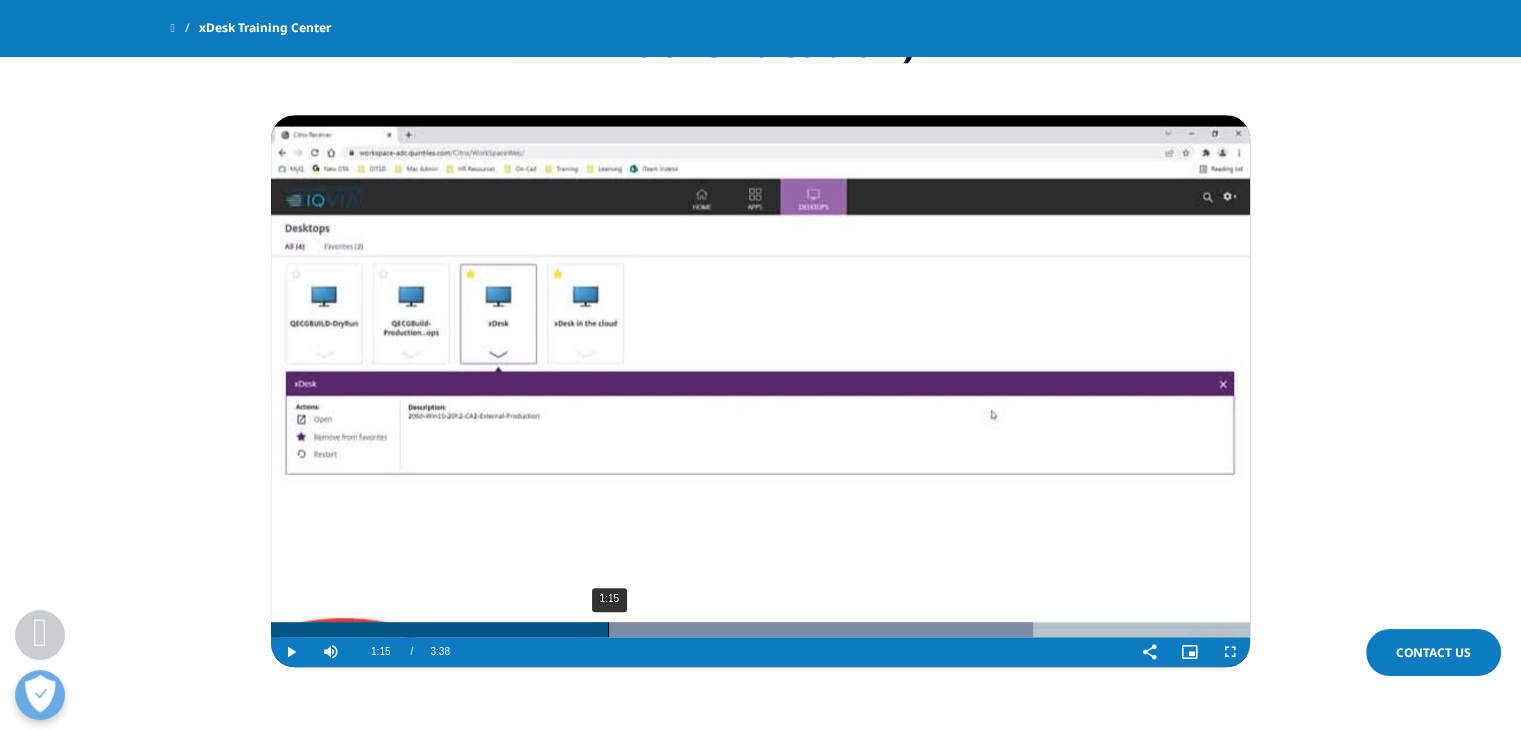 click on "1:15" at bounding box center (608, 629) 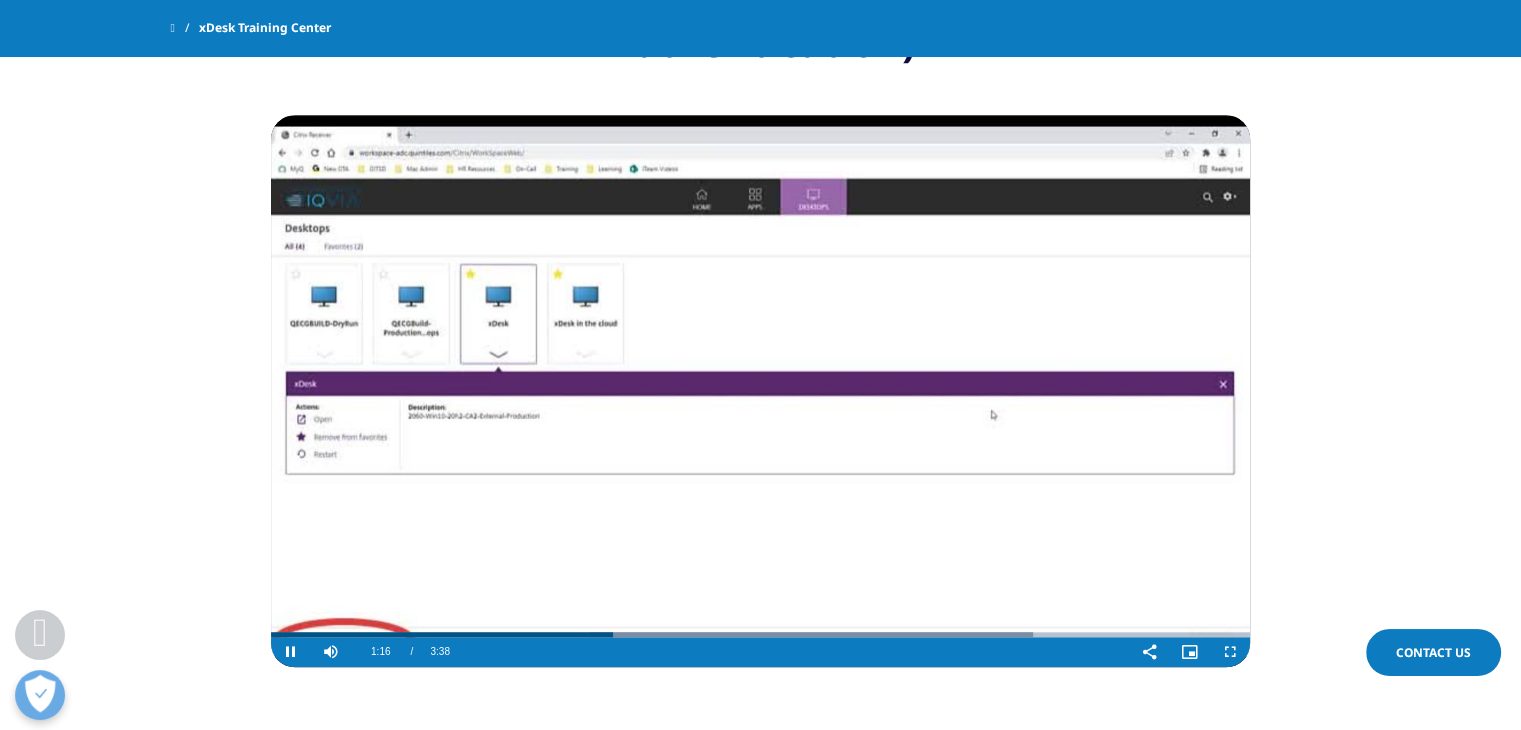 click at bounding box center (760, 391) 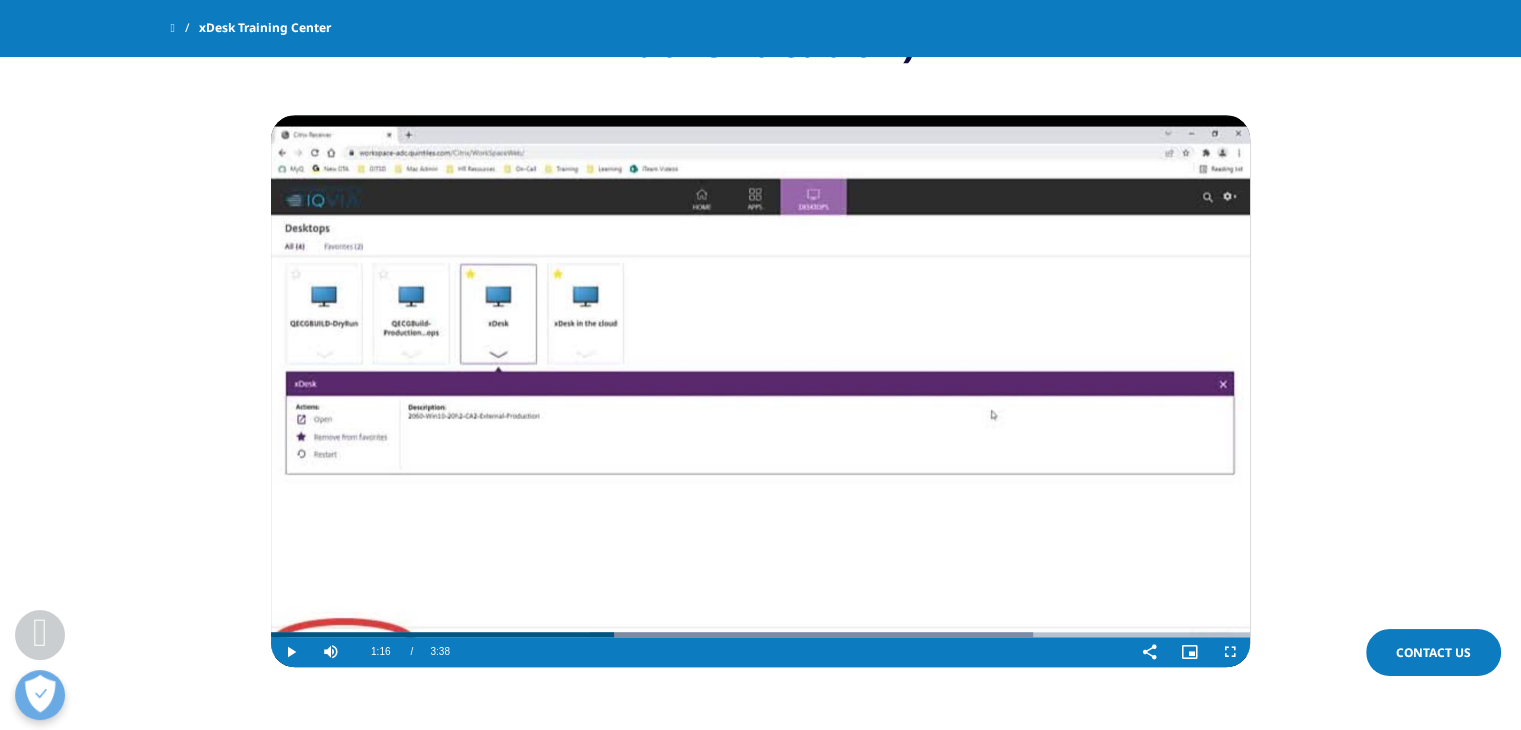 click at bounding box center [760, 391] 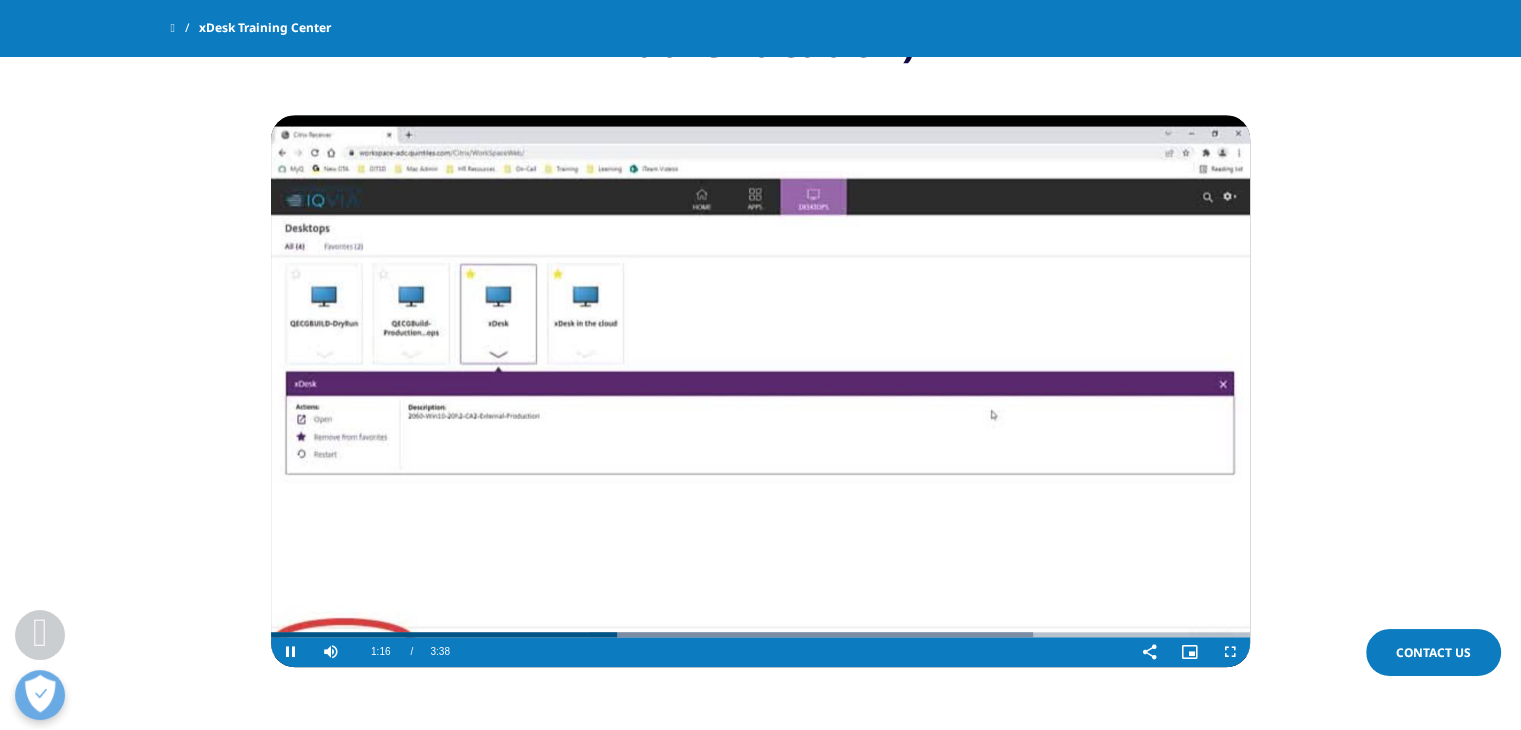 click at bounding box center (760, 391) 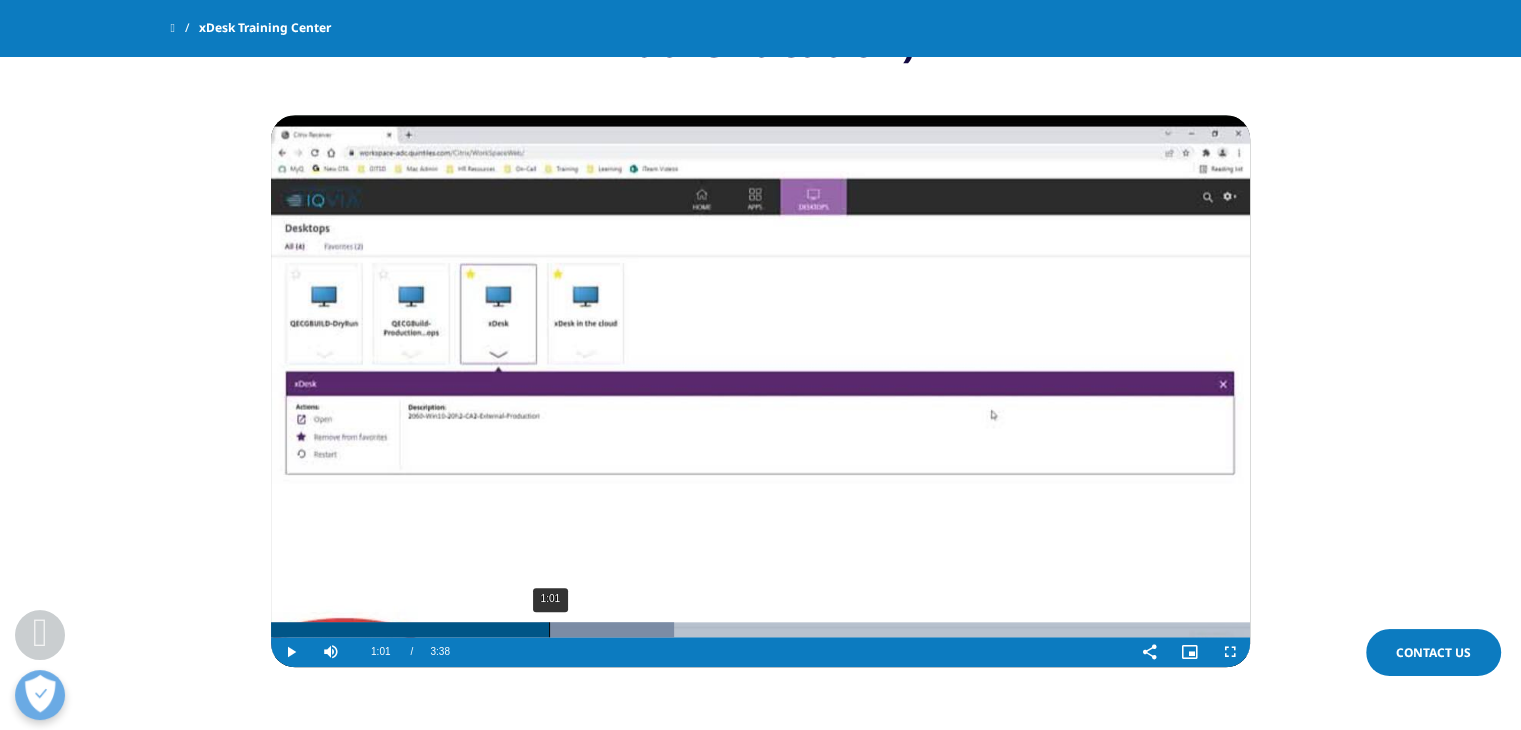 click on "1:01" at bounding box center [549, 629] 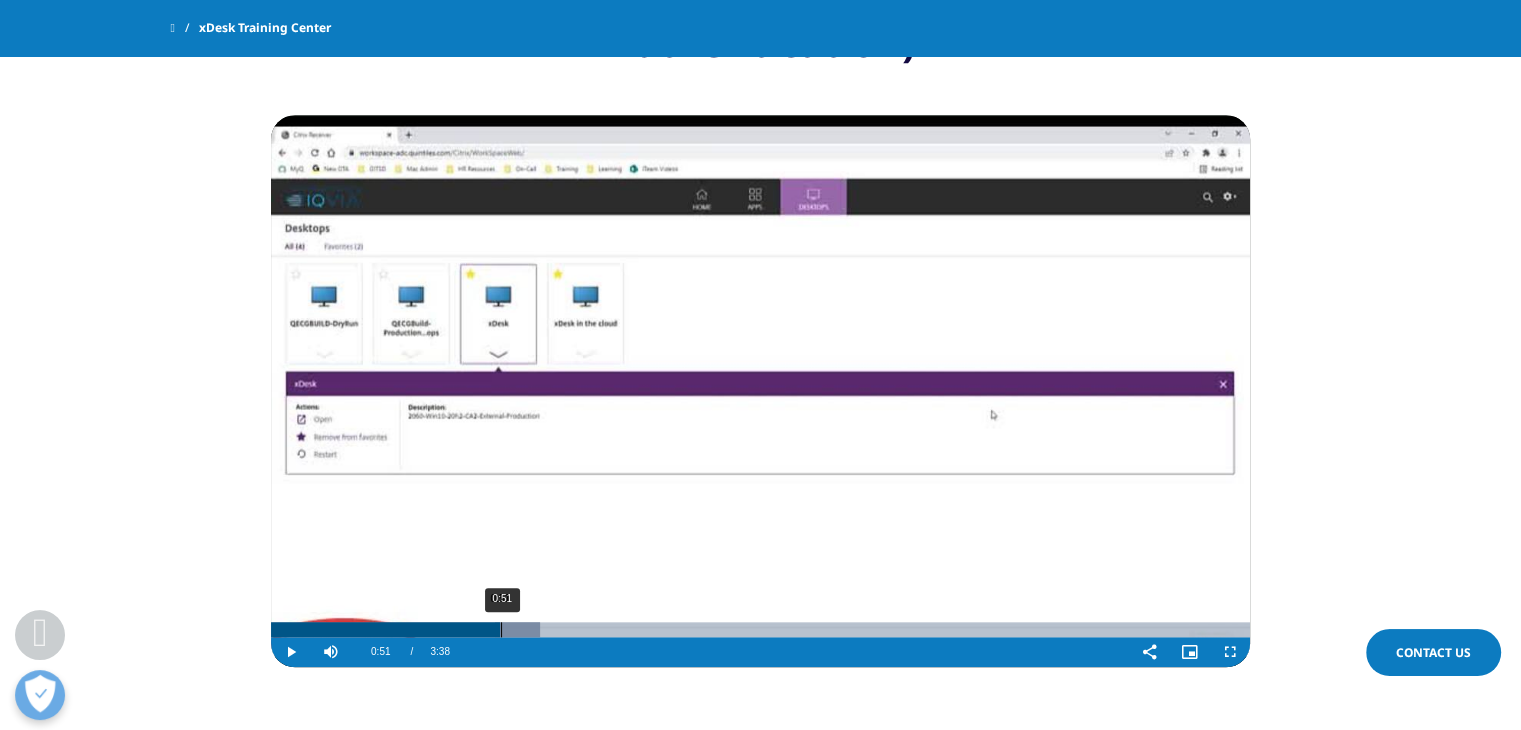 click on "Loaded :  27.52% 0:51 0:51" at bounding box center [760, 629] 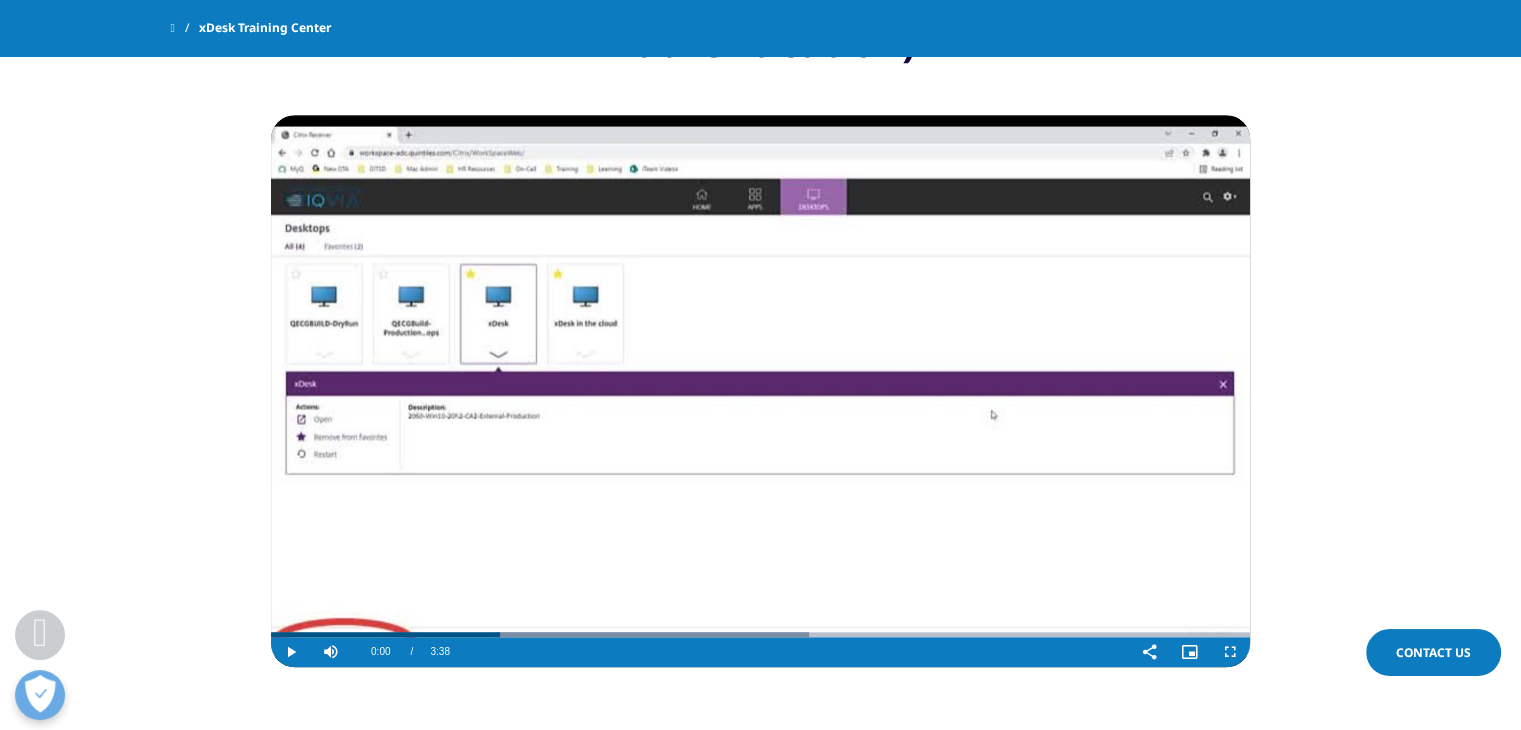 click at bounding box center (760, 391) 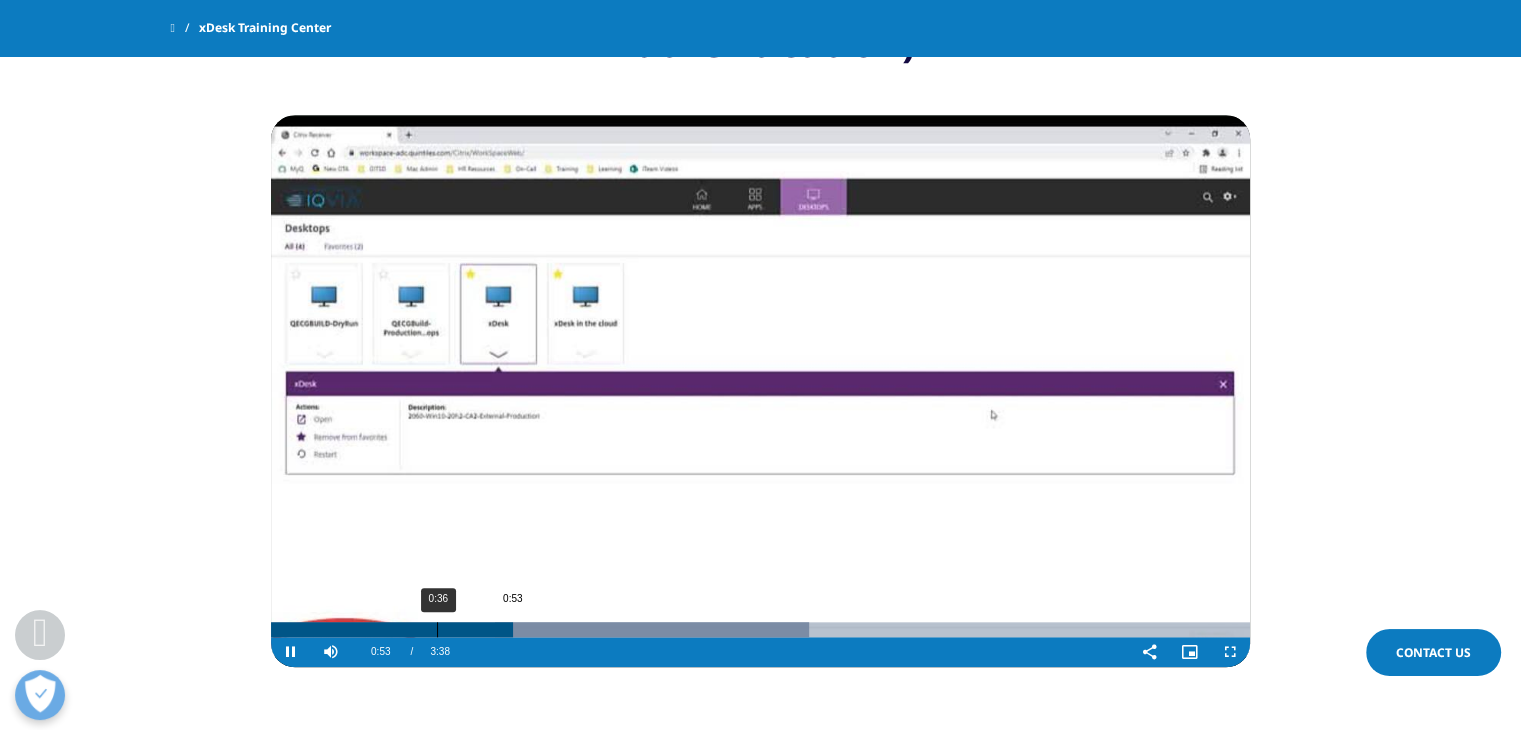 click on "0:36" at bounding box center (437, 629) 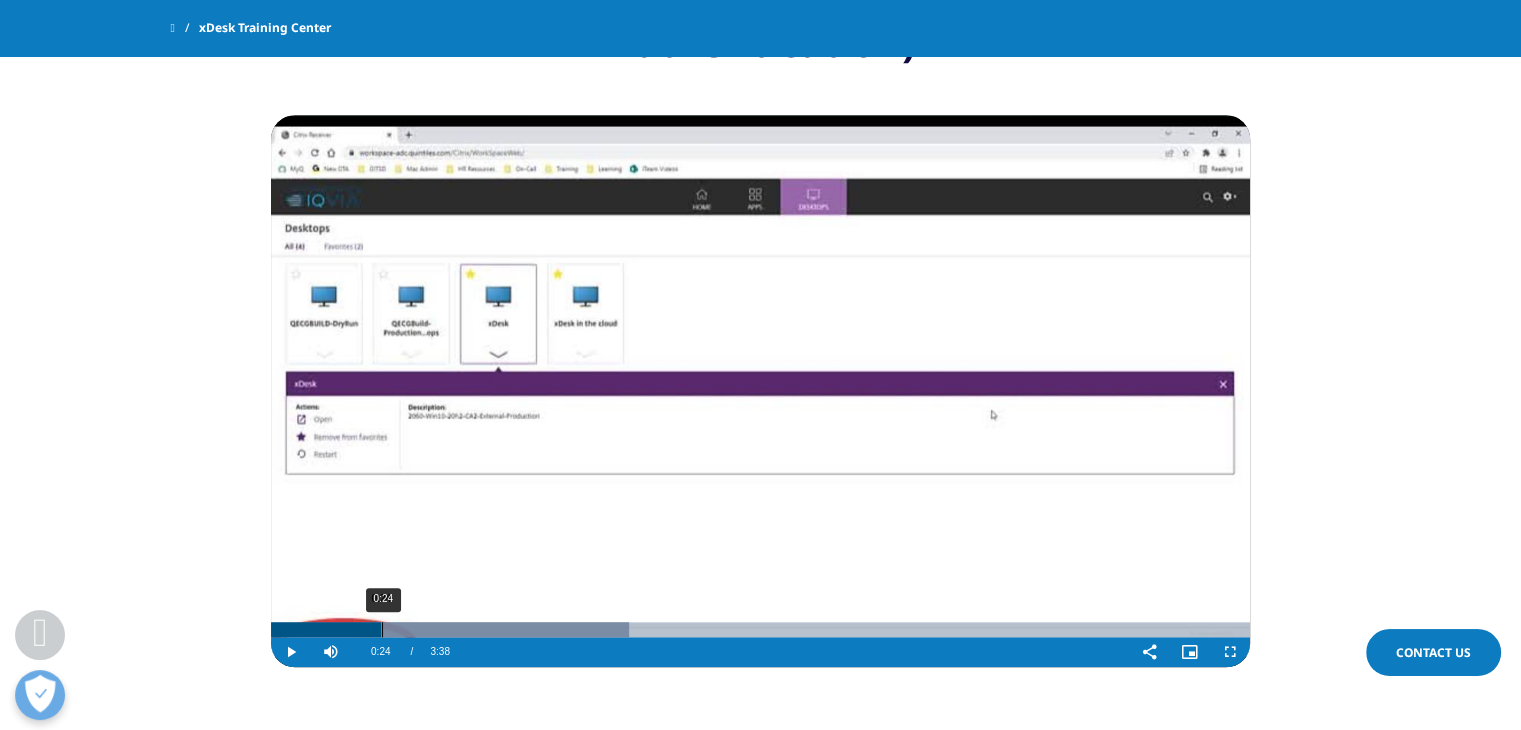 click on "0:24" at bounding box center [326, 629] 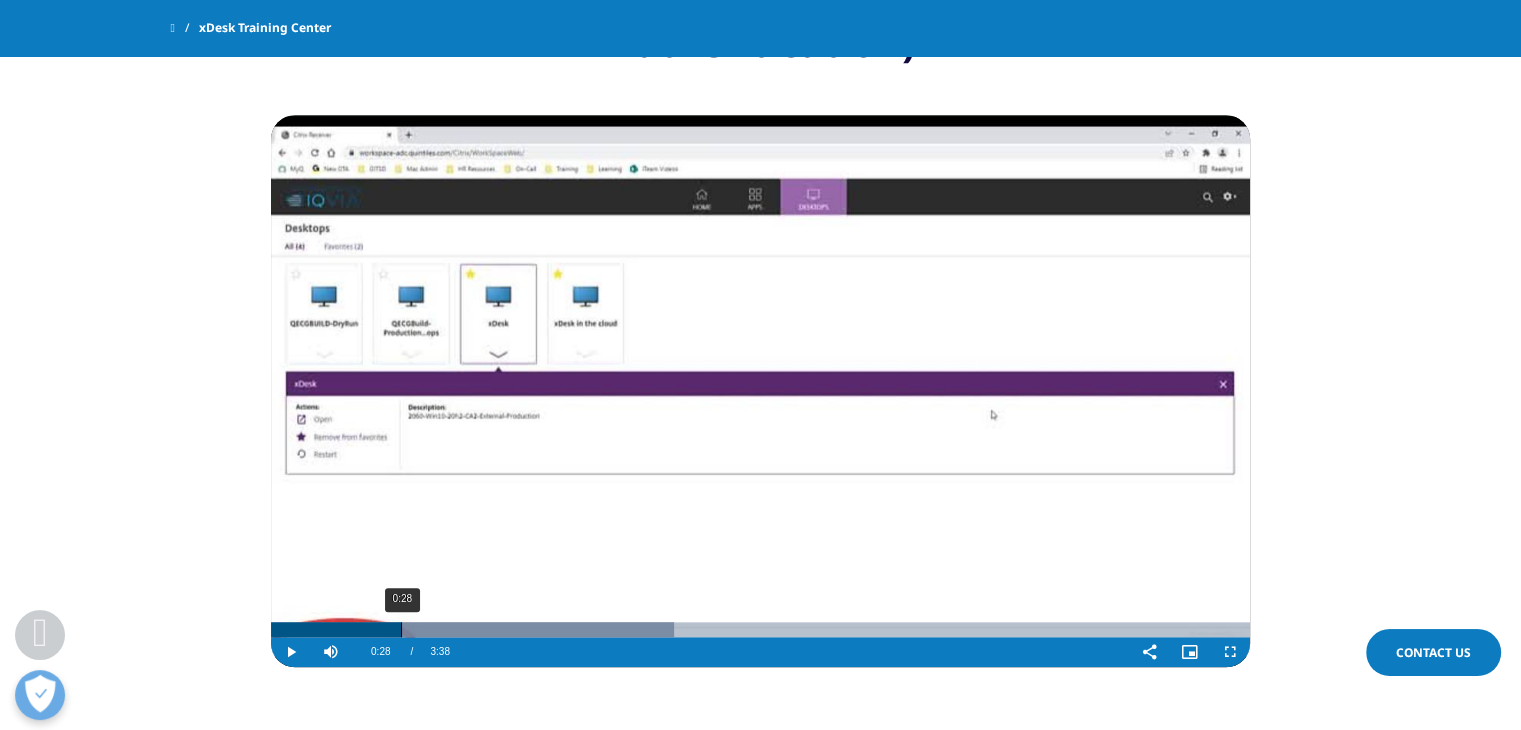 click on "0:28" at bounding box center [401, 629] 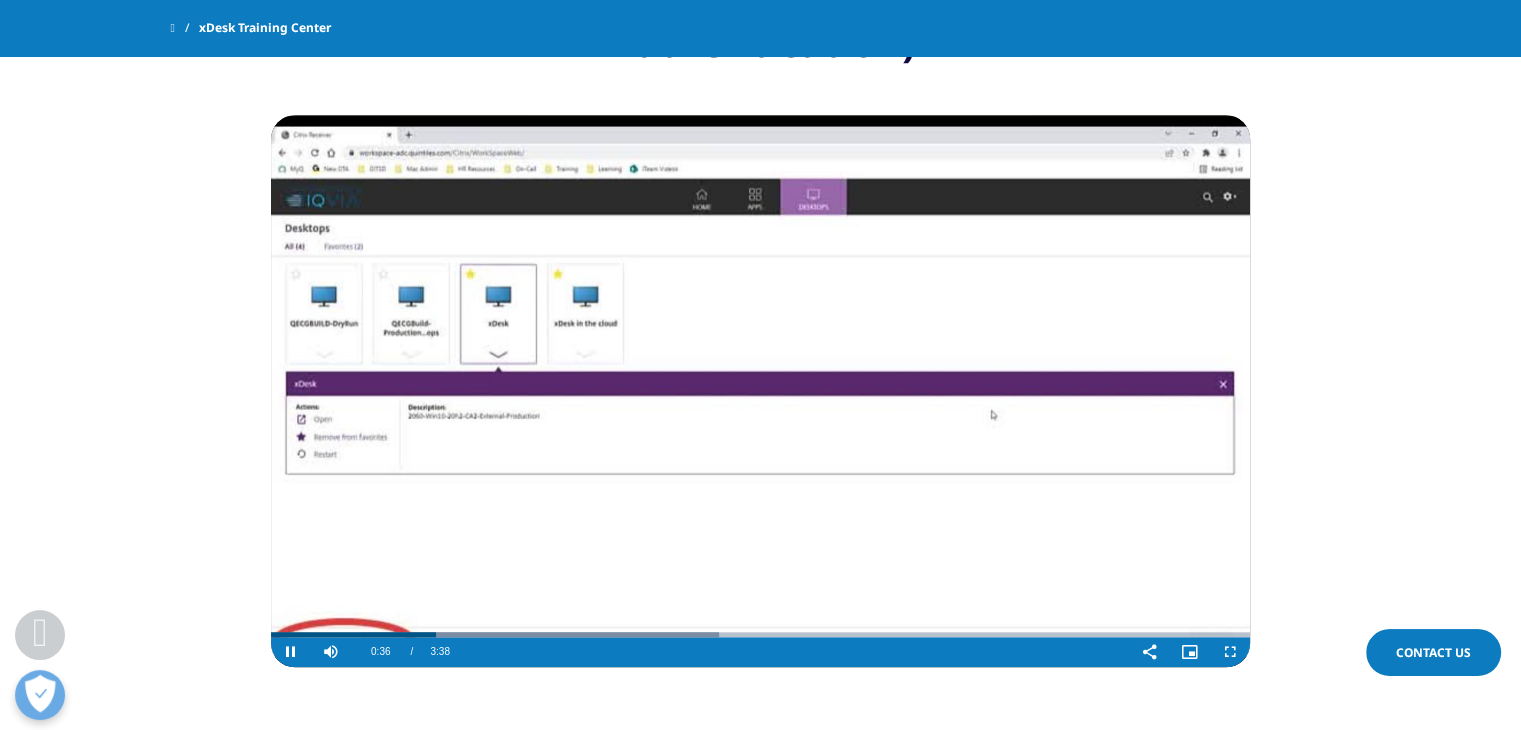 click at bounding box center (760, 391) 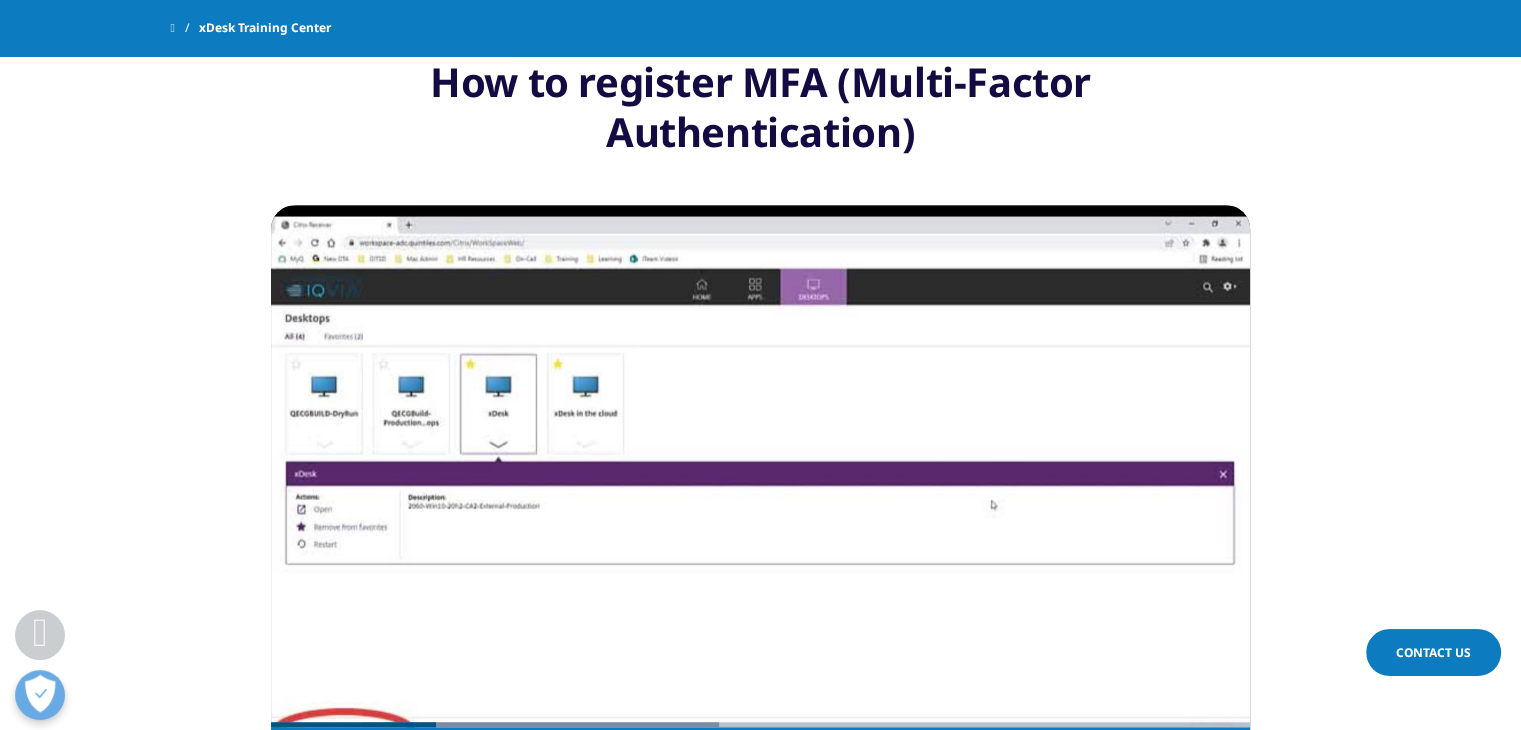 scroll, scrollTop: 1832, scrollLeft: 0, axis: vertical 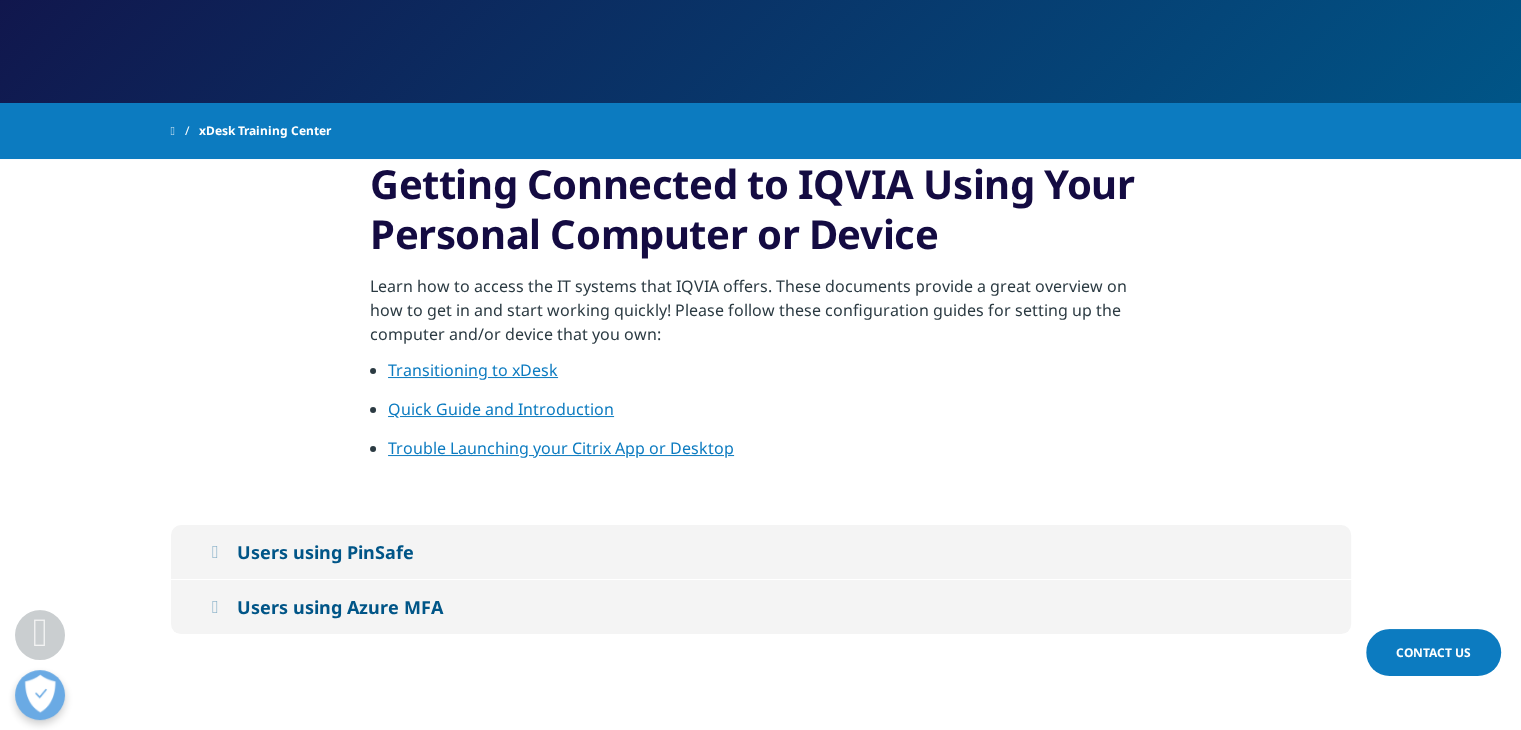 click on "Users using PinSafe" at bounding box center [325, 552] 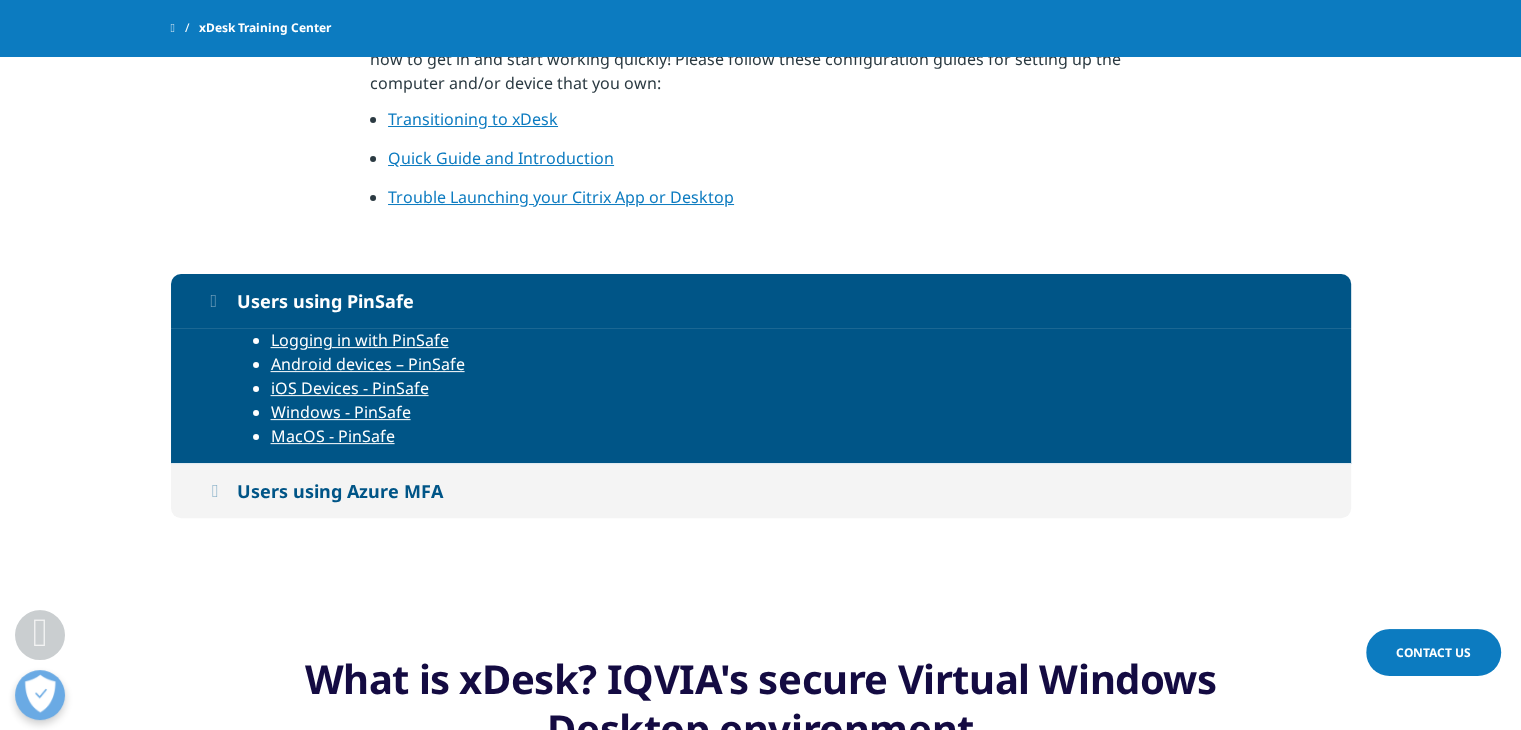 scroll, scrollTop: 504, scrollLeft: 0, axis: vertical 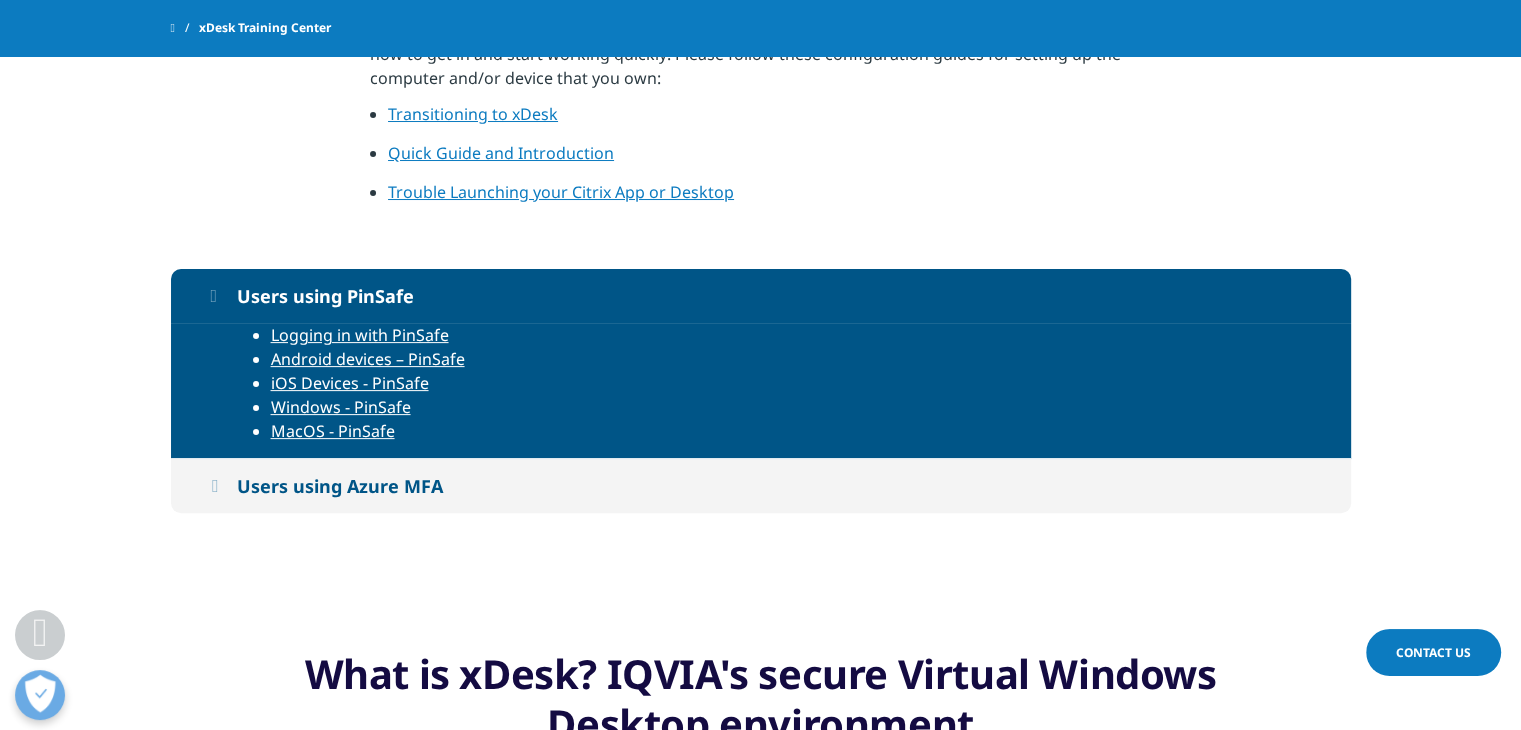 click on "Users using Azure MFA" at bounding box center [761, 486] 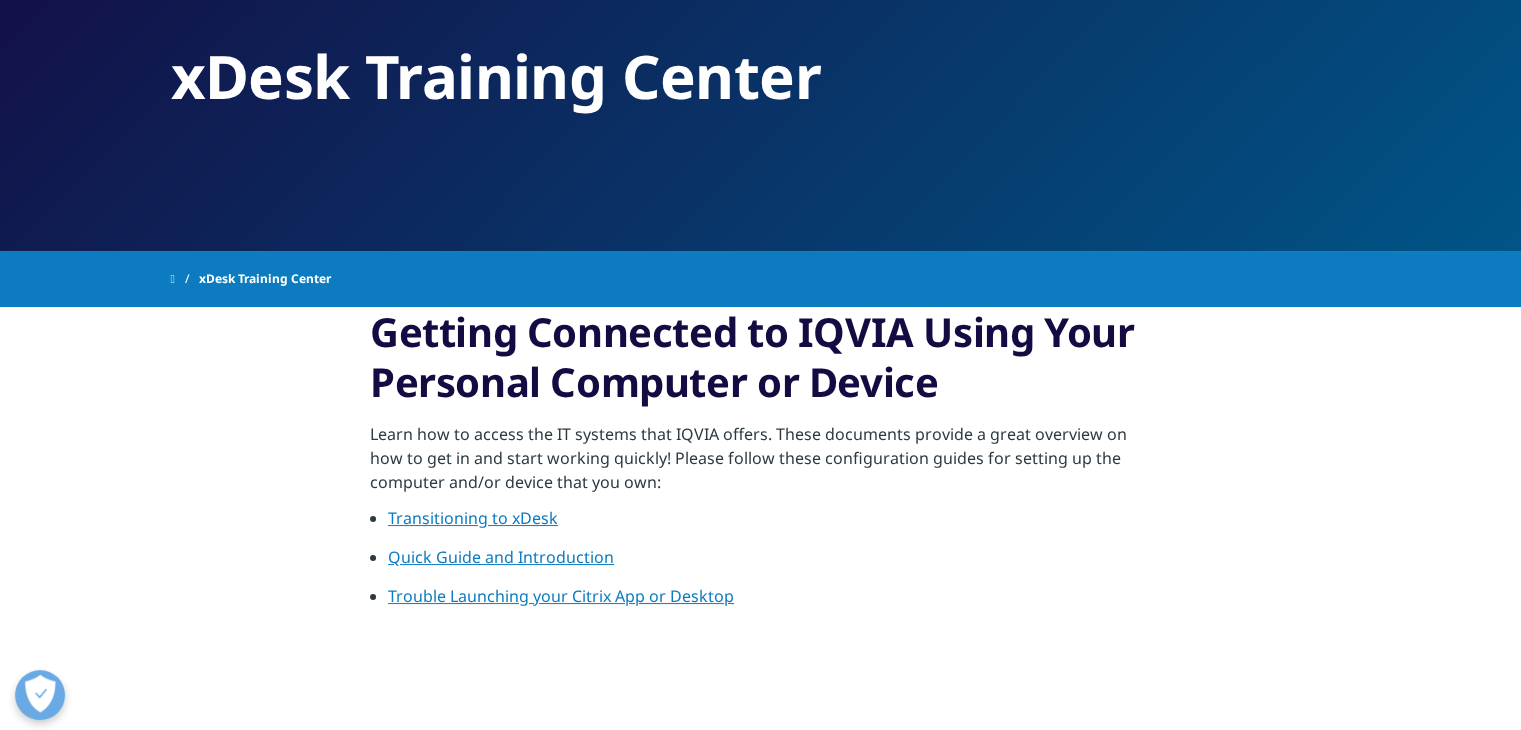 scroll, scrollTop: 156, scrollLeft: 0, axis: vertical 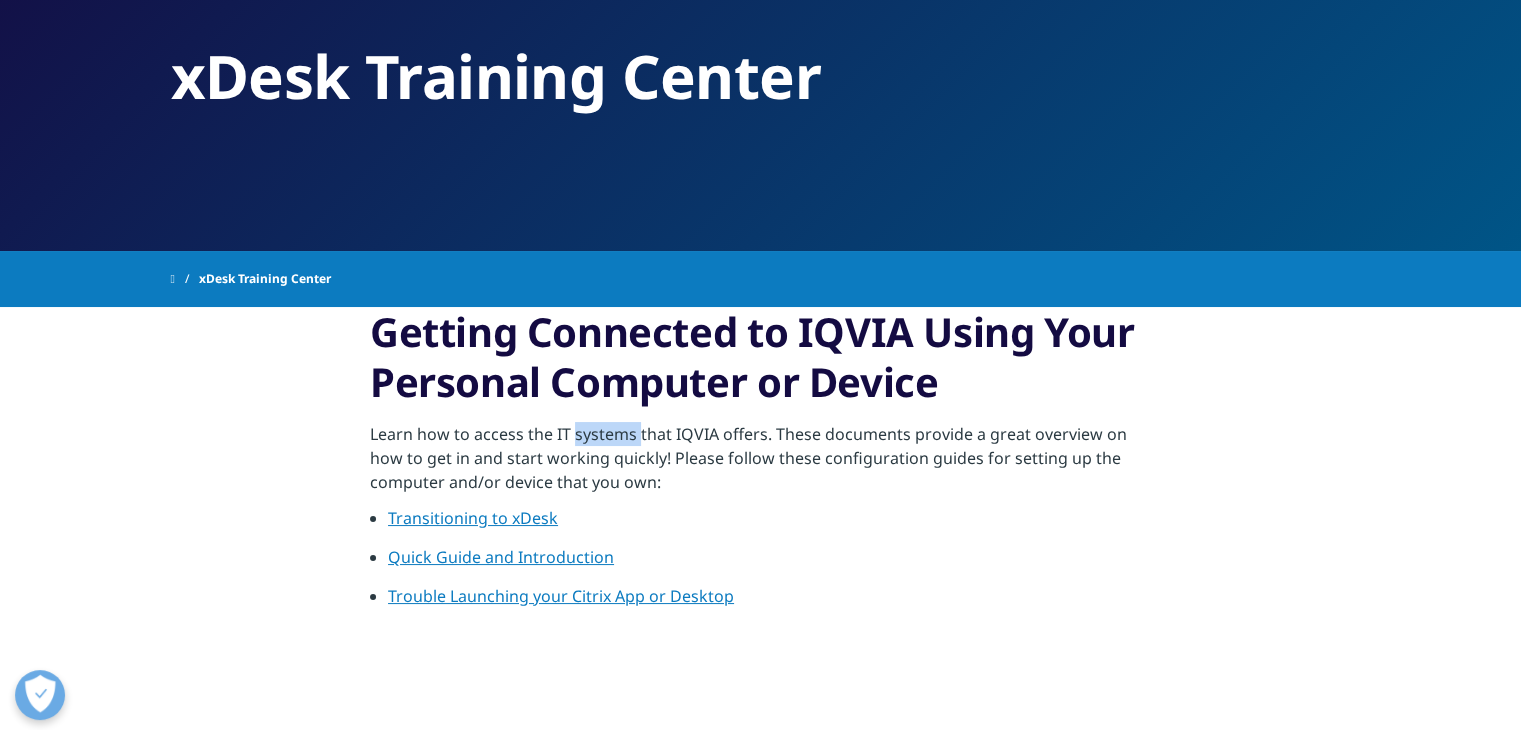 click on "Learn how to access the IT systems that IQVIA offers. These documents provide a great overview on how to get in and start working quickly! Please follow these configuration guides for setting up the computer and/or device that you own:" at bounding box center (760, 464) 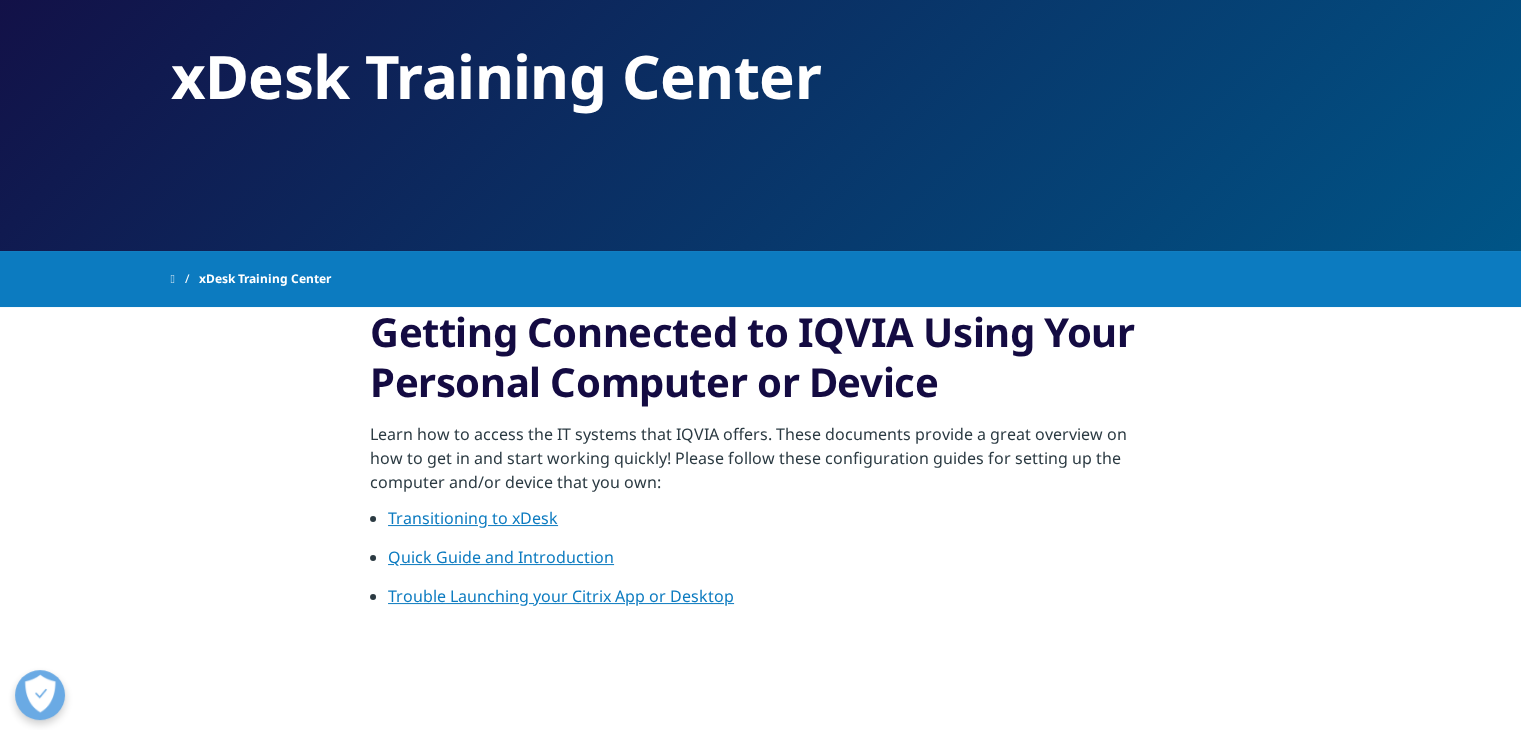 click on "Learn how to access the IT systems that IQVIA offers. These documents provide a great overview on how to get in and start working quickly! Please follow these configuration guides for setting up the computer and/or device that you own:" at bounding box center [760, 464] 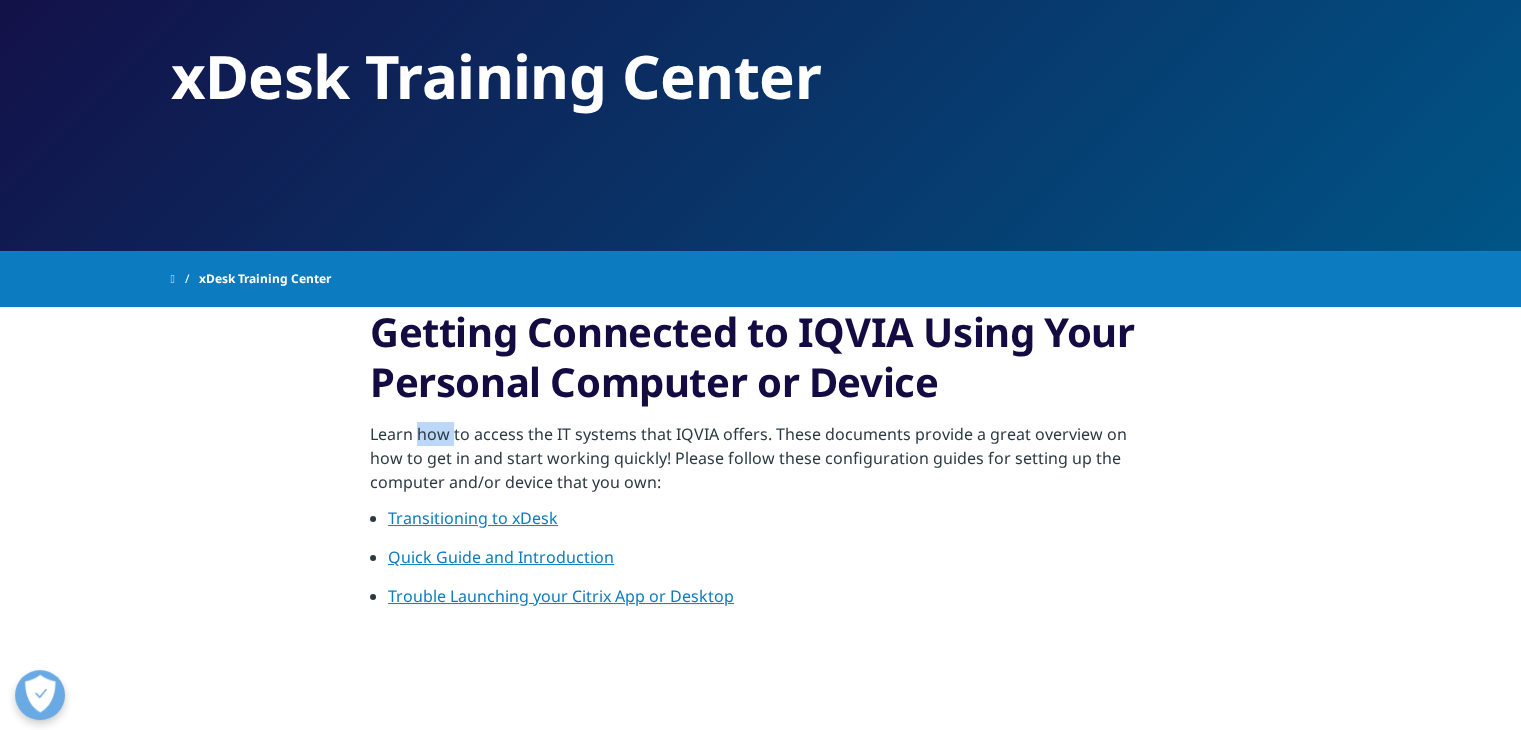 click on "Learn how to access the IT systems that IQVIA offers. These documents provide a great overview on how to get in and start working quickly! Please follow these configuration guides for setting up the computer and/or device that you own:" at bounding box center (760, 464) 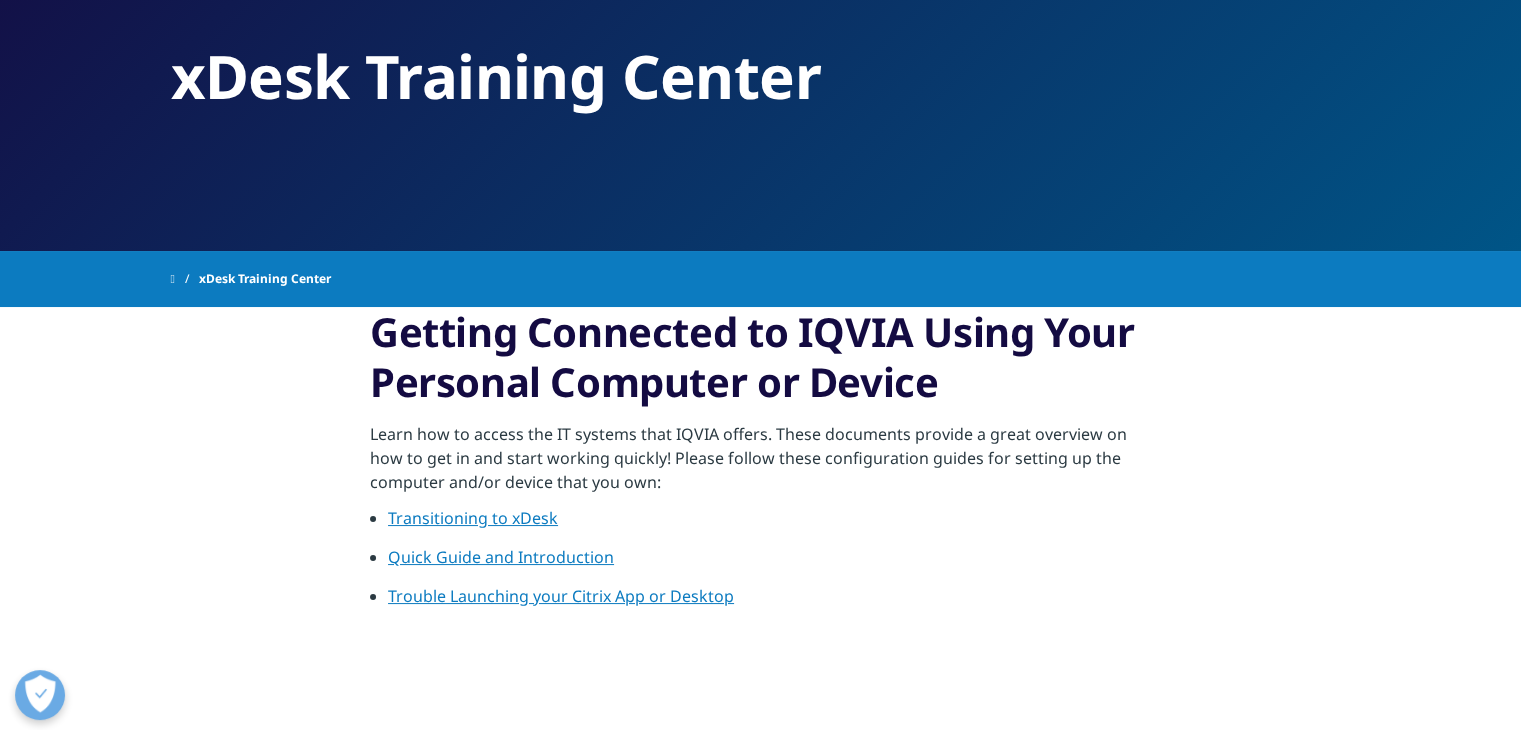 click on "Learn how to access the IT systems that IQVIA offers. These documents provide a great overview on how to get in and start working quickly! Please follow these configuration guides for setting up the computer and/or device that you own:" at bounding box center [760, 464] 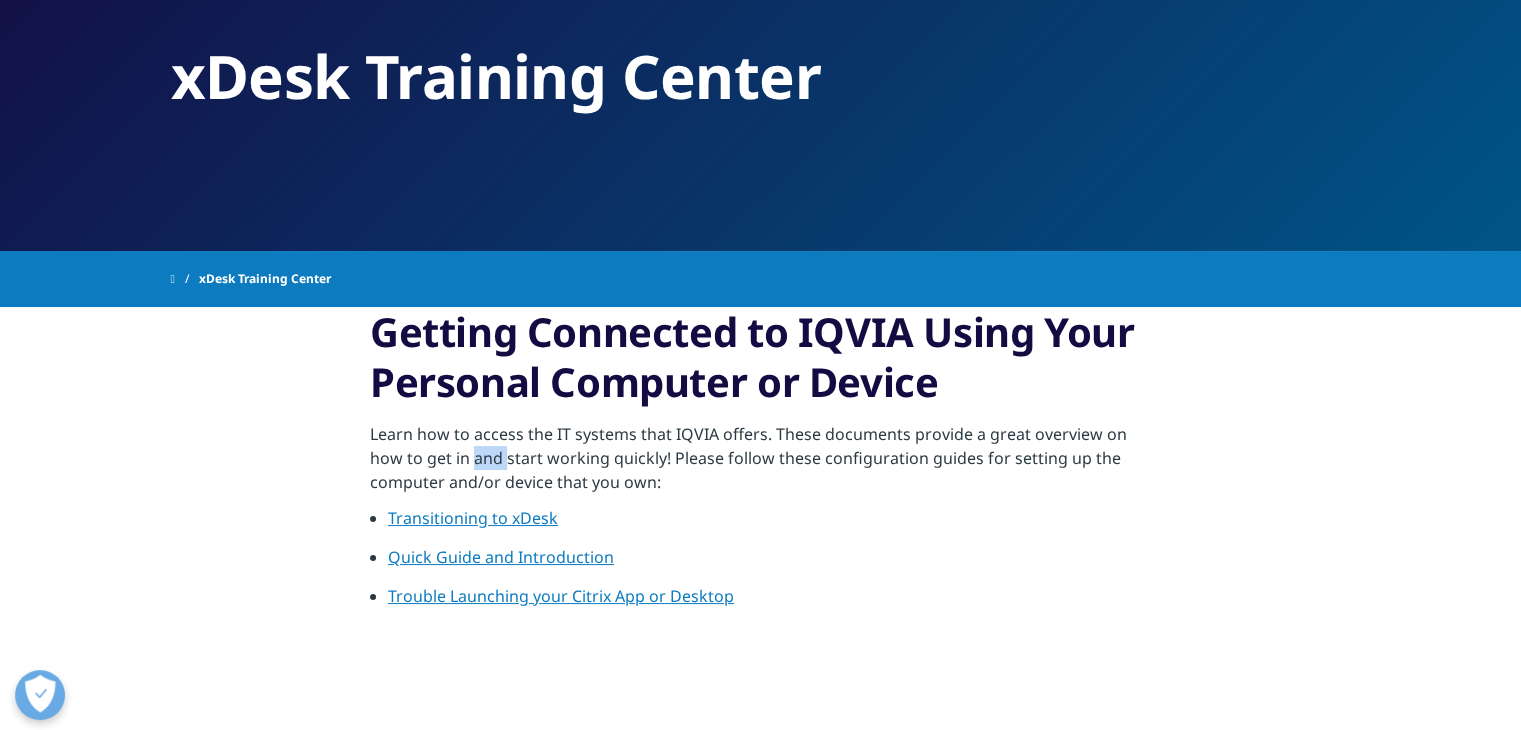 click on "Learn how to access the IT systems that IQVIA offers. These documents provide a great overview on how to get in and start working quickly! Please follow these configuration guides for setting up the computer and/or device that you own:" at bounding box center (760, 464) 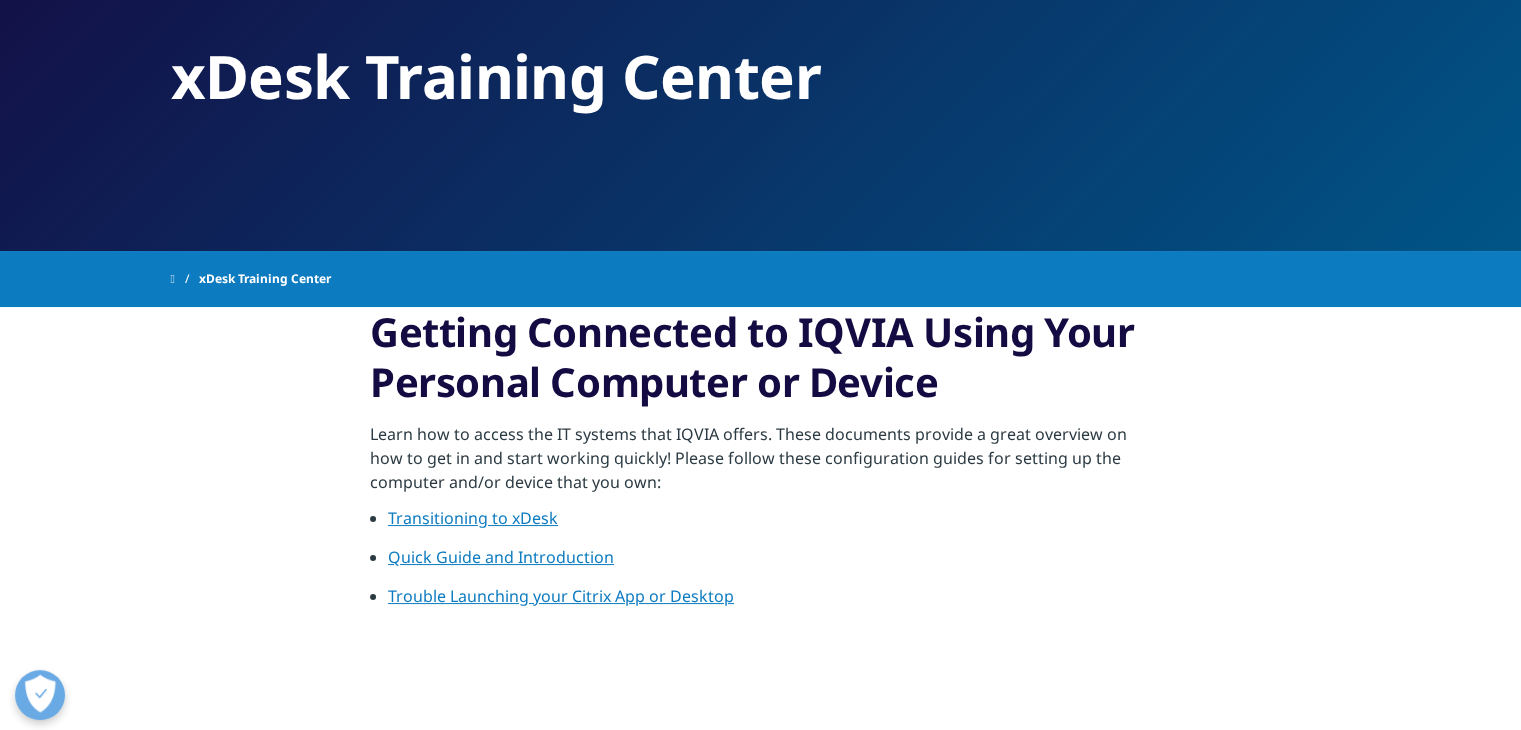 click on "Learn how to access the IT systems that IQVIA offers. These documents provide a great overview on how to get in and start working quickly! Please follow these configuration guides for setting up the computer and/or device that you own:" at bounding box center (760, 464) 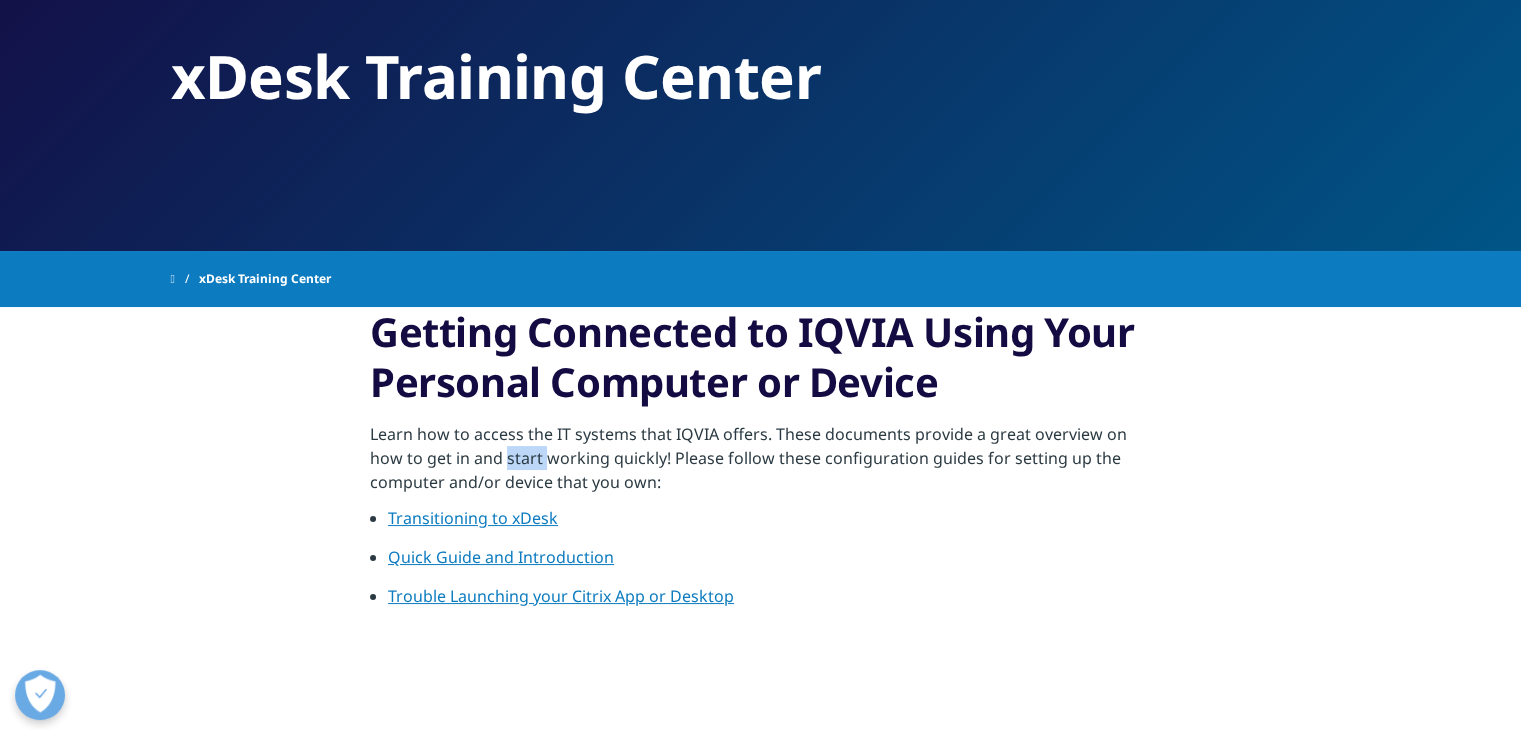 click on "Learn how to access the IT systems that IQVIA offers. These documents provide a great overview on how to get in and start working quickly! Please follow these configuration guides for setting up the computer and/or device that you own:" at bounding box center (760, 464) 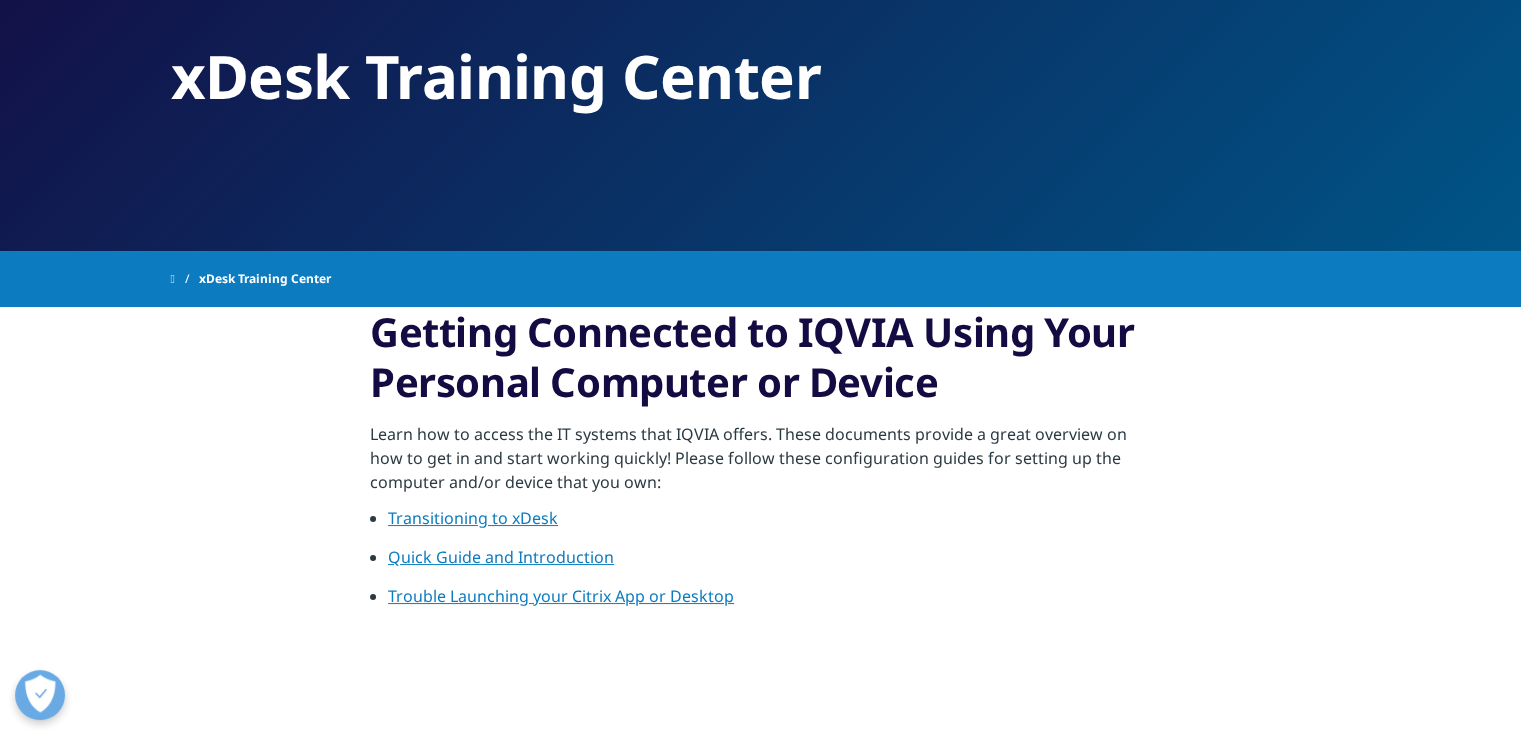 click on "Learn how to access the IT systems that IQVIA offers. These documents provide a great overview on how to get in and start working quickly! Please follow these configuration guides for setting up the computer and/or device that you own:" at bounding box center [760, 464] 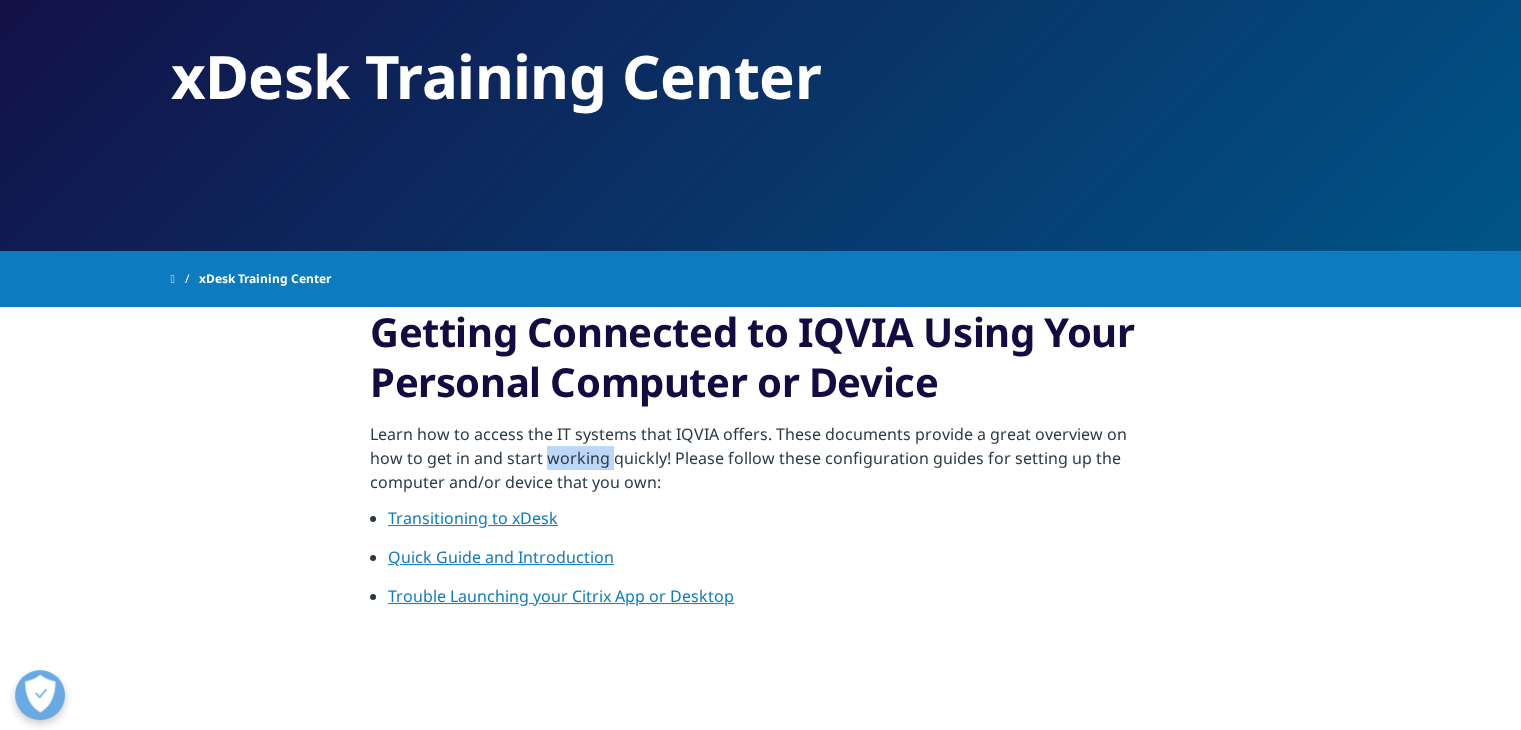 click on "Learn how to access the IT systems that IQVIA offers. These documents provide a great overview on how to get in and start working quickly! Please follow these configuration guides for setting up the computer and/or device that you own:" at bounding box center (760, 464) 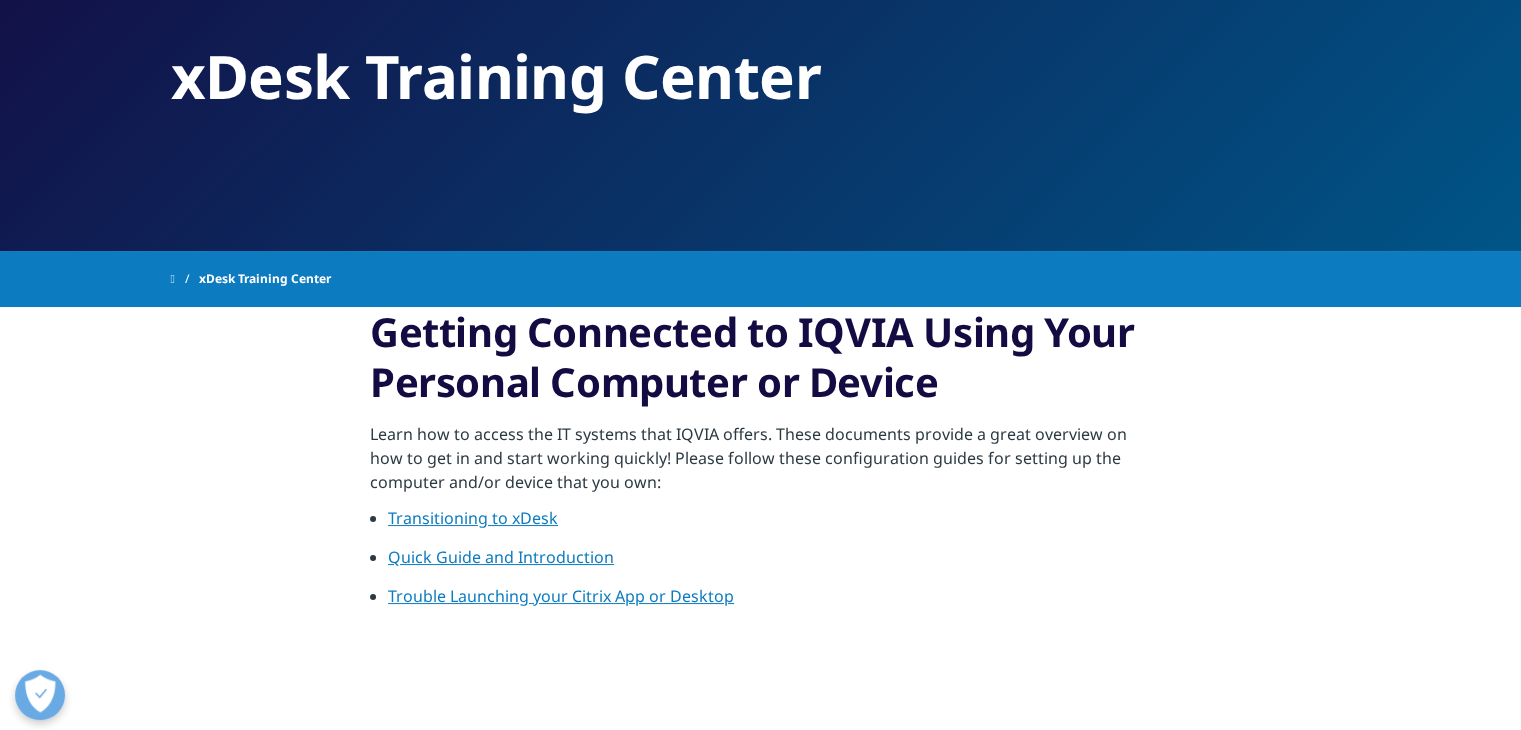 click on "Learn how to access the IT systems that IQVIA offers. These documents provide a great overview on how to get in and start working quickly! Please follow these configuration guides for setting up the computer and/or device that you own:" at bounding box center [760, 464] 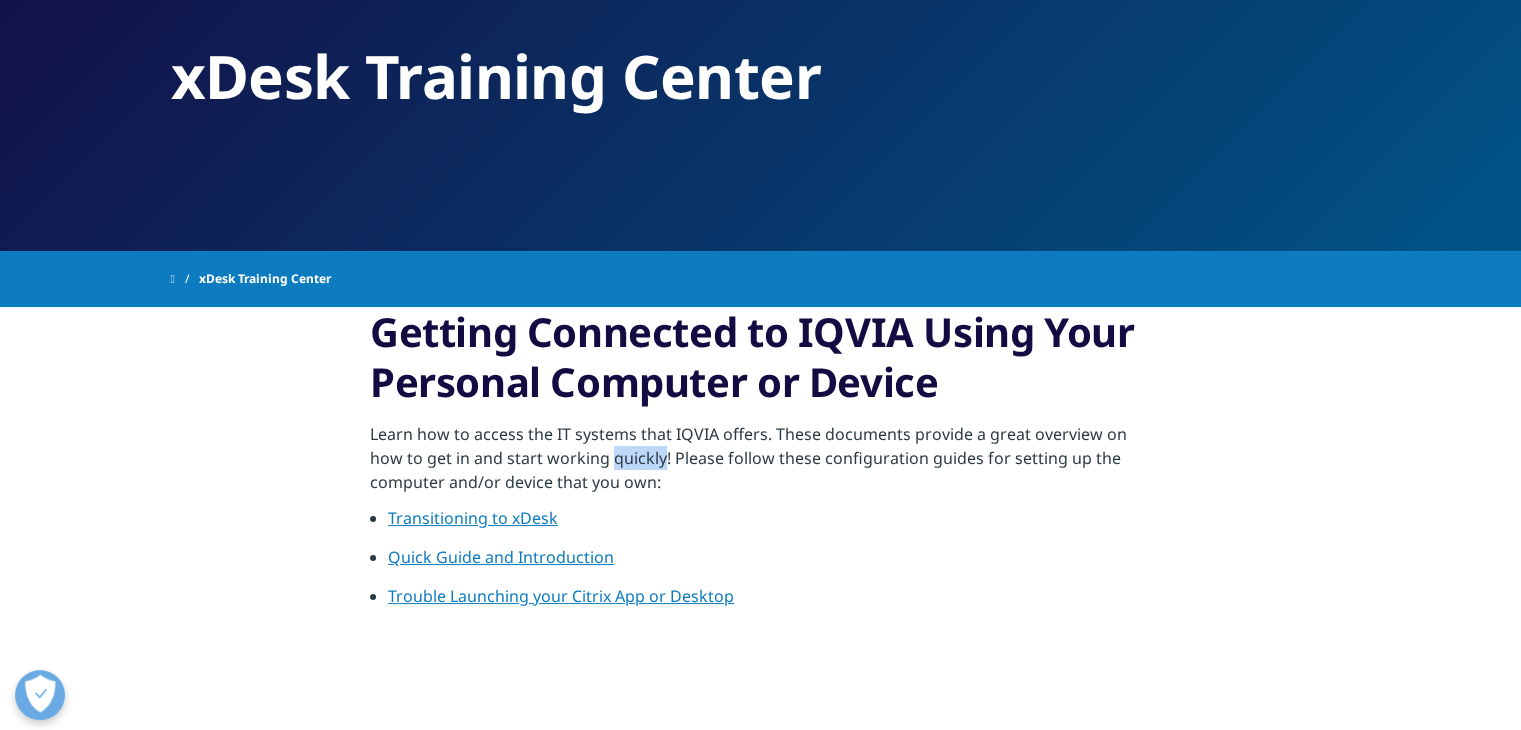 click on "Learn how to access the IT systems that IQVIA offers. These documents provide a great overview on how to get in and start working quickly! Please follow these configuration guides for setting up the computer and/or device that you own:" at bounding box center [760, 464] 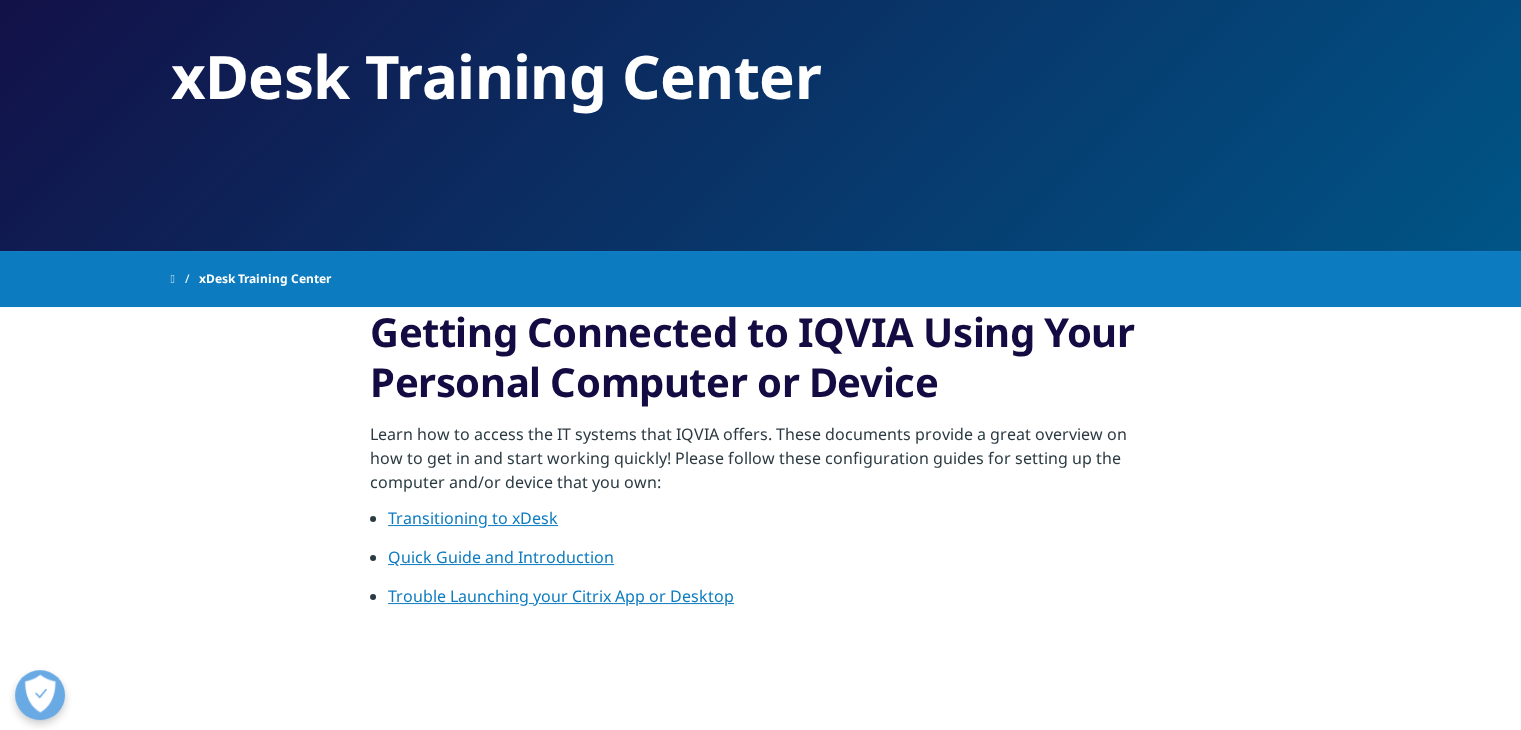 click on "Learn how to access the IT systems that IQVIA offers. These documents provide a great overview on how to get in and start working quickly! Please follow these configuration guides for setting up the computer and/or device that you own:" at bounding box center [760, 464] 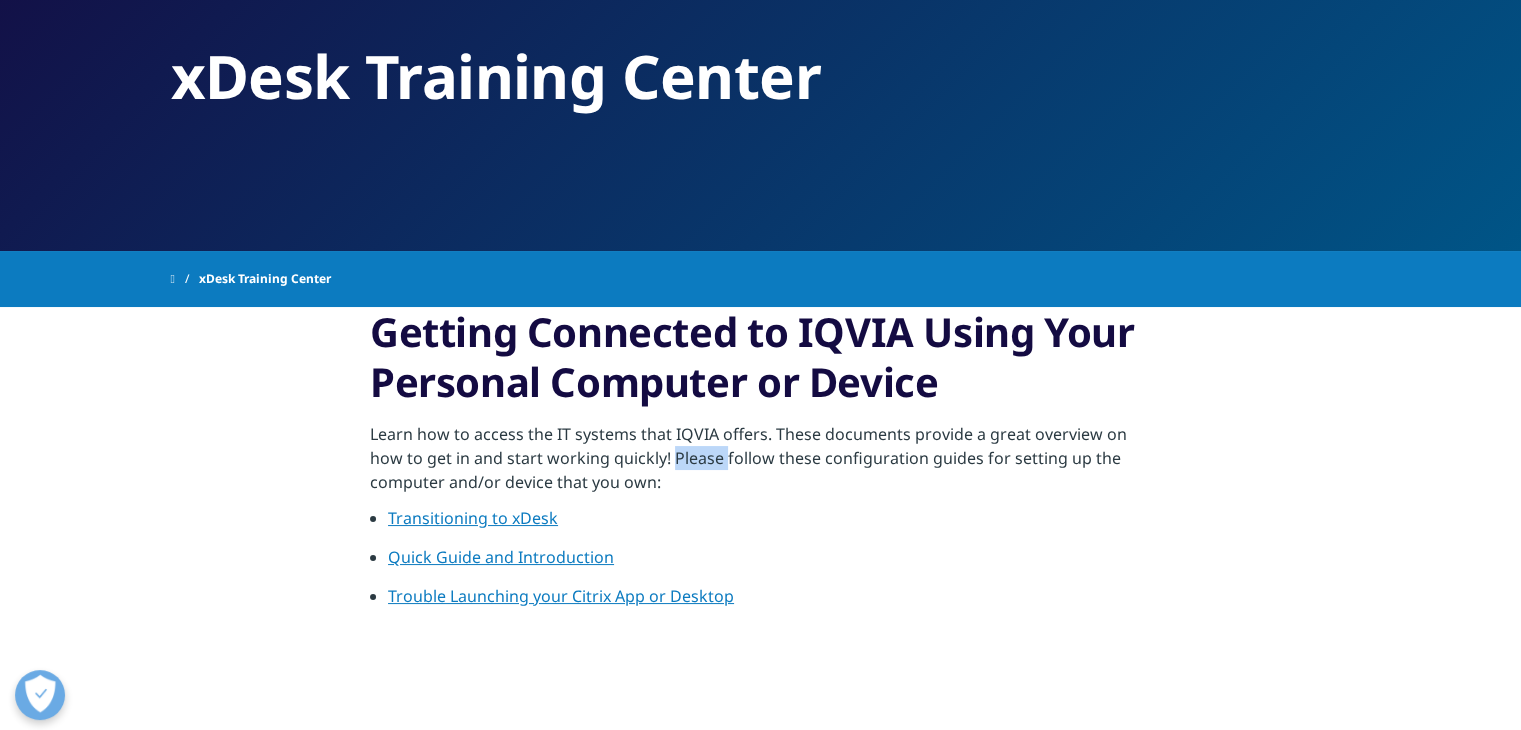 click on "Learn how to access the IT systems that IQVIA offers. These documents provide a great overview on how to get in and start working quickly! Please follow these configuration guides for setting up the computer and/or device that you own:" at bounding box center [760, 464] 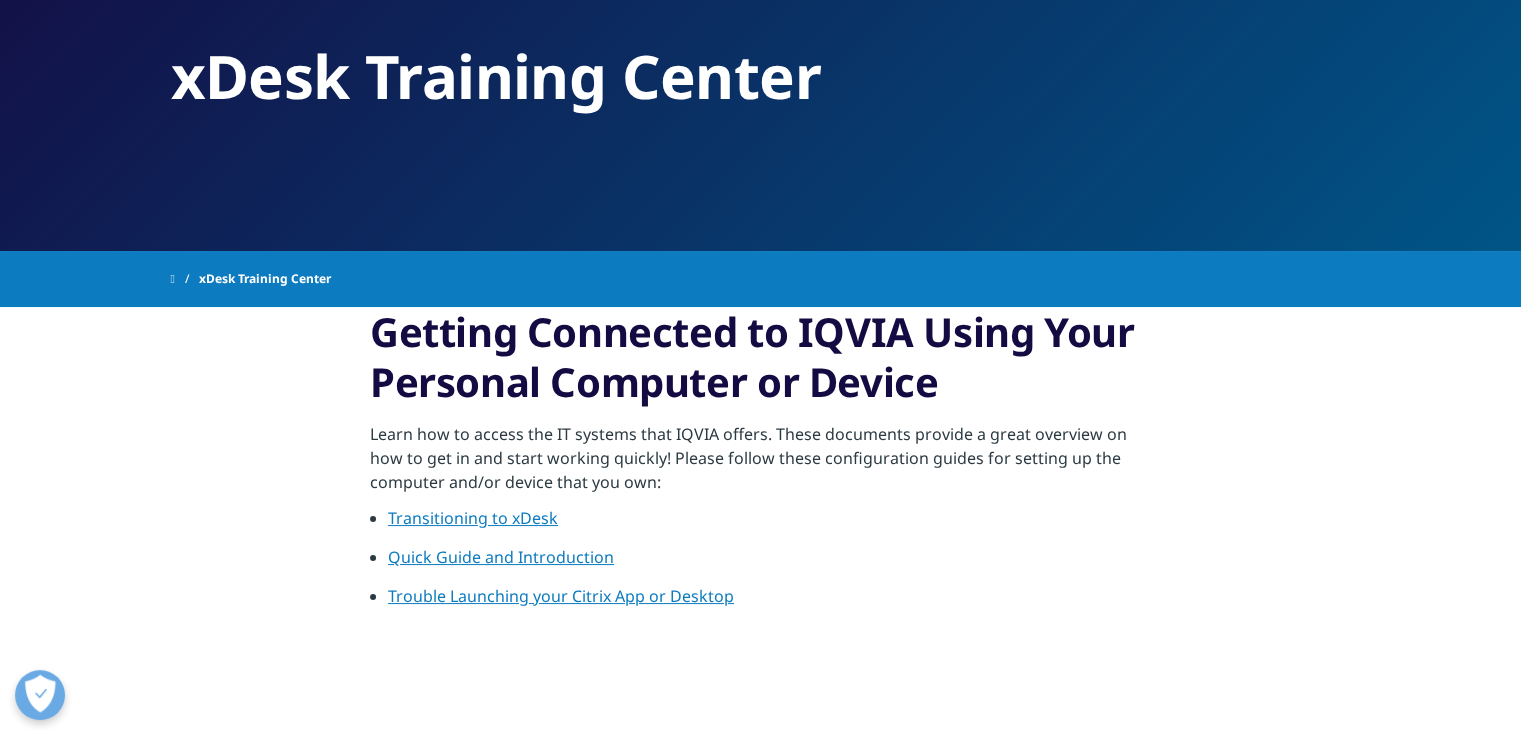 click on "Learn how to access the IT systems that IQVIA offers. These documents provide a great overview on how to get in and start working quickly! Please follow these configuration guides for setting up the computer and/or device that you own:" at bounding box center (760, 464) 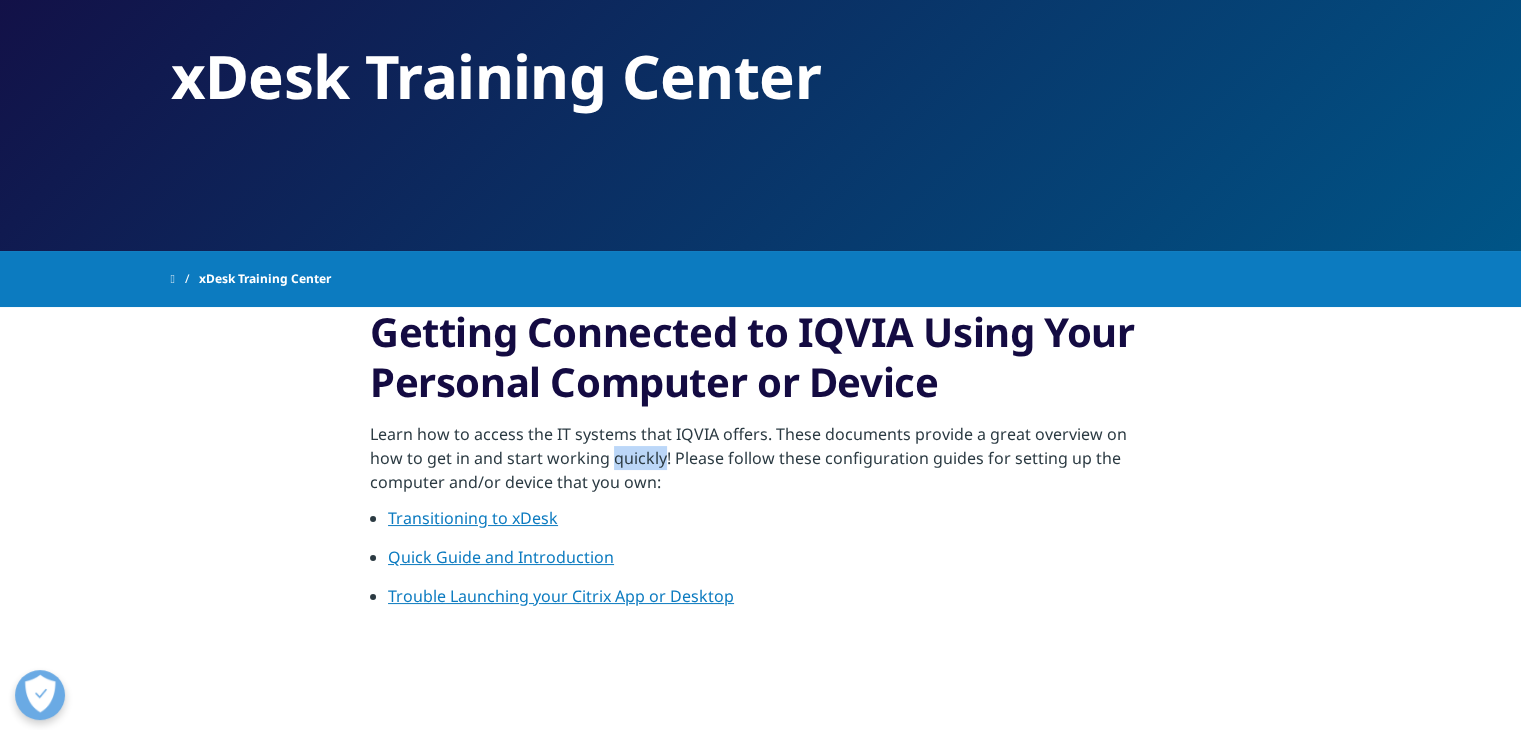 click on "Learn how to access the IT systems that IQVIA offers. These documents provide a great overview on how to get in and start working quickly! Please follow these configuration guides for setting up the computer and/or device that you own:" at bounding box center [760, 464] 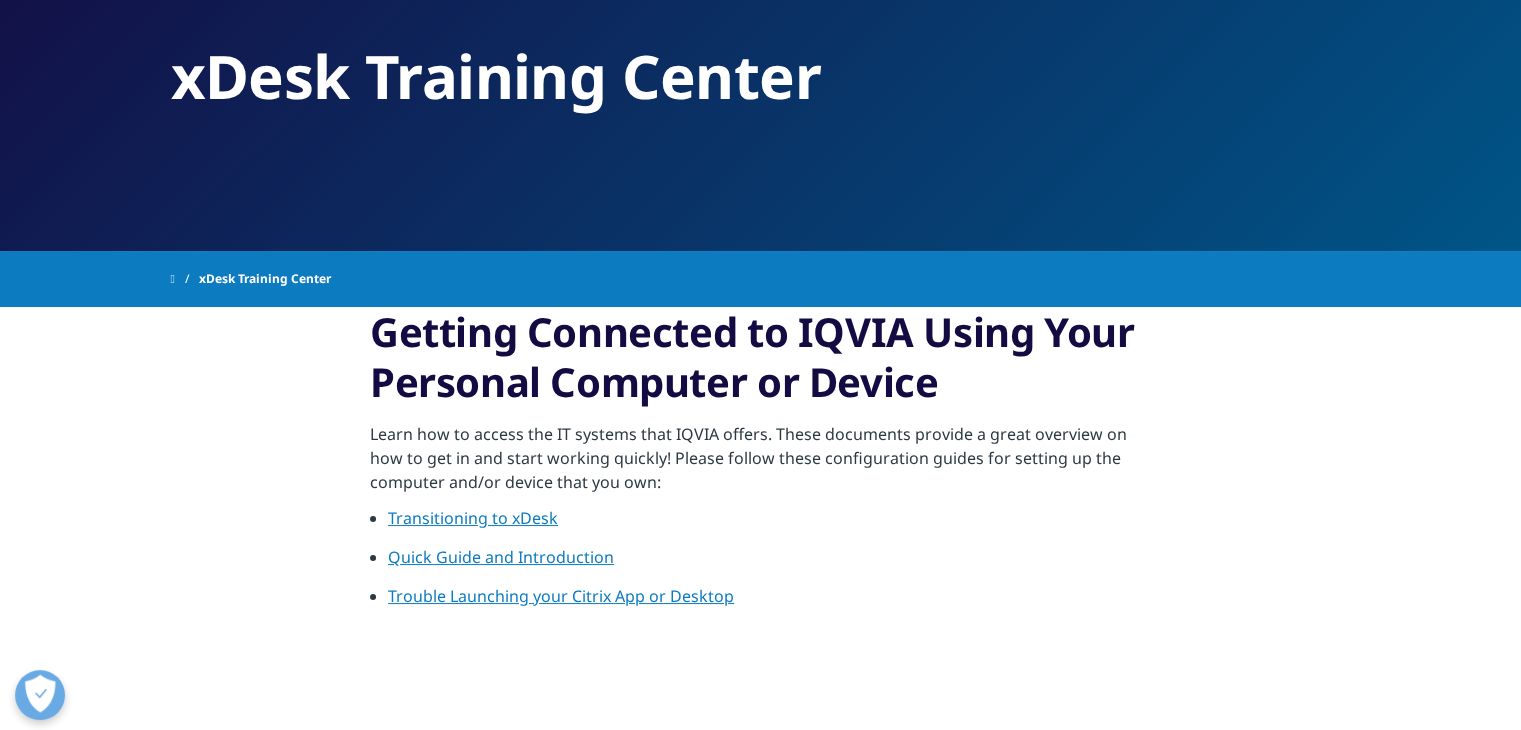 click on "Learn how to access the IT systems that IQVIA offers. These documents provide a great overview on how to get in and start working quickly! Please follow these configuration guides for setting up the computer and/or device that you own:" at bounding box center (760, 464) 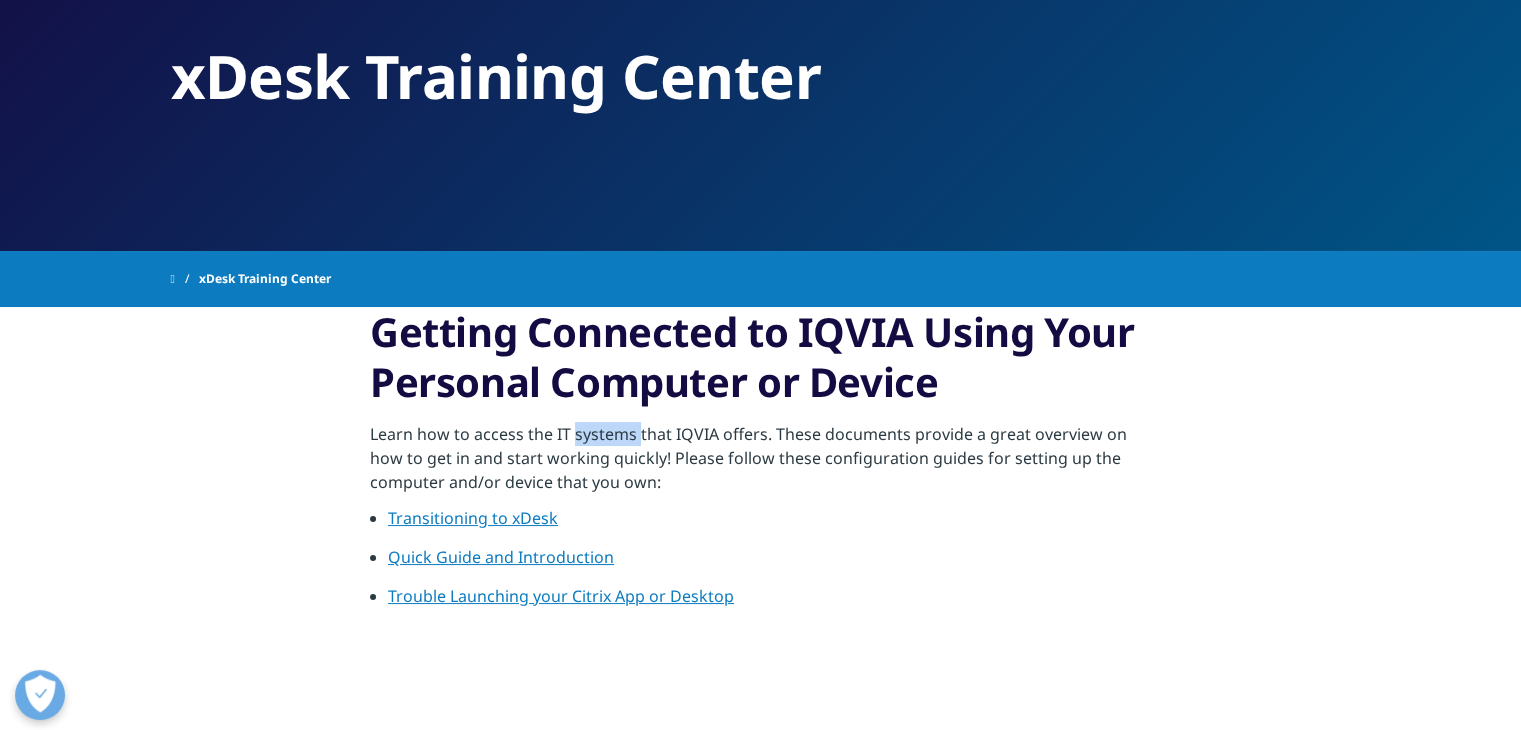 click on "Learn how to access the IT systems that IQVIA offers. These documents provide a great overview on how to get in and start working quickly! Please follow these configuration guides for setting up the computer and/or device that you own:" at bounding box center [760, 464] 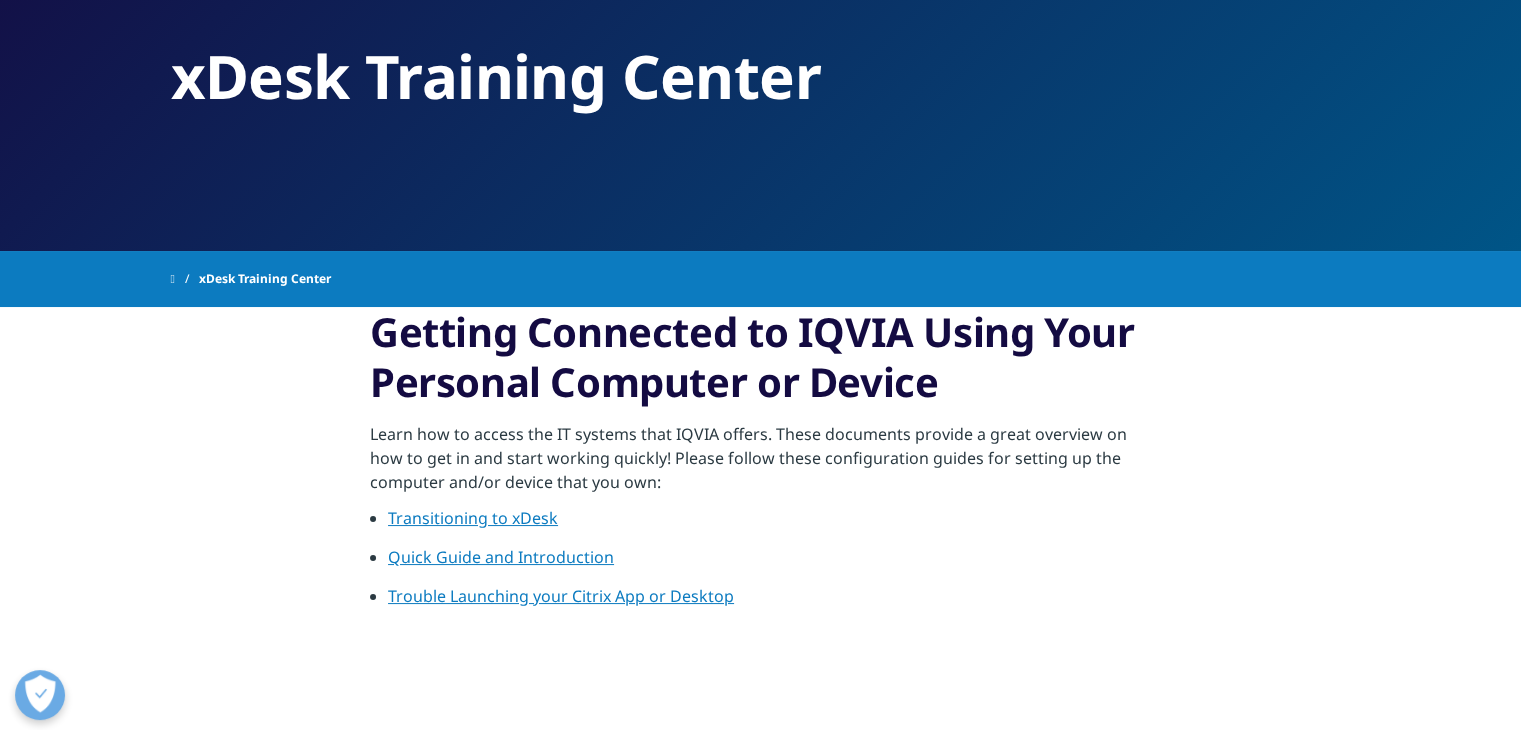 click on "xDesk Training Center" at bounding box center (761, 47) 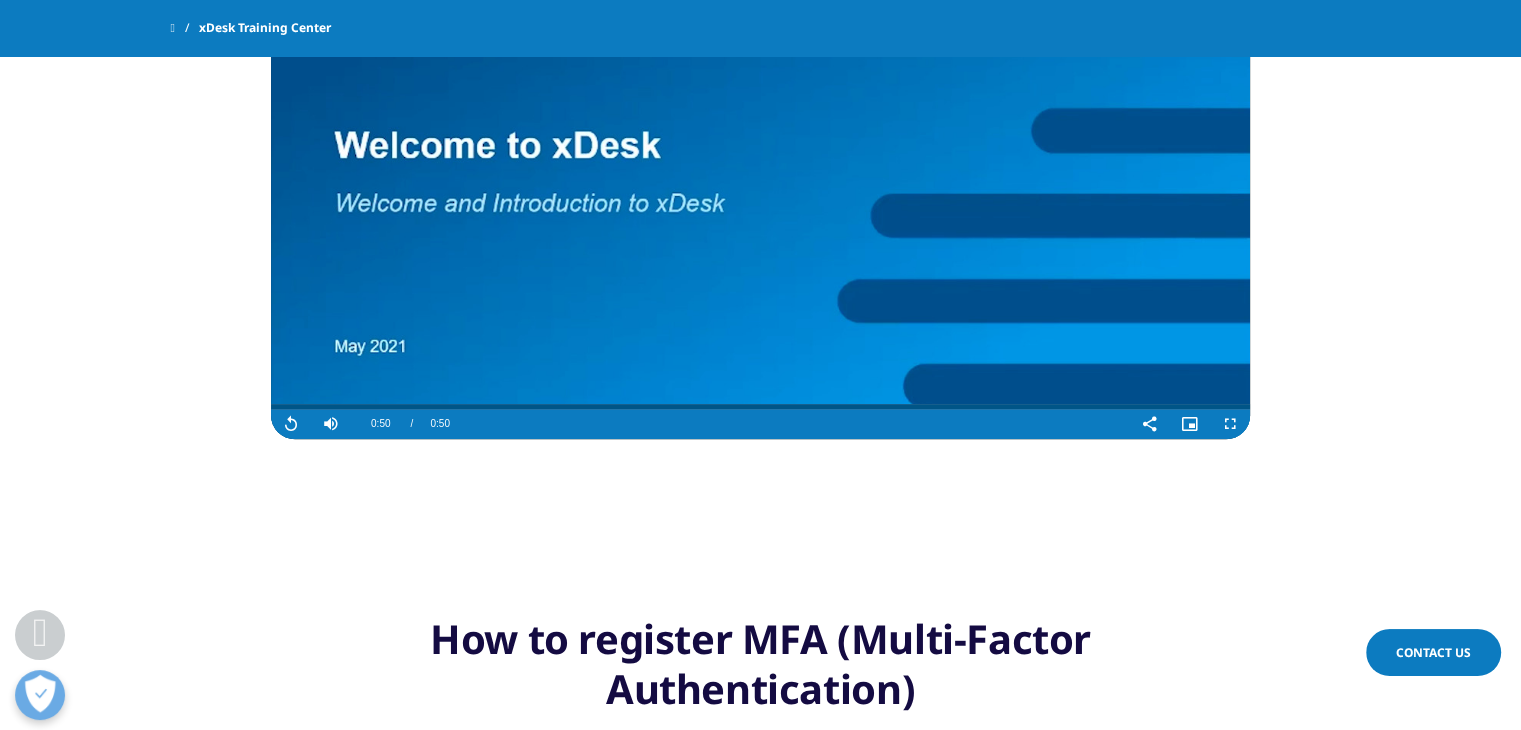 scroll, scrollTop: 1415, scrollLeft: 0, axis: vertical 